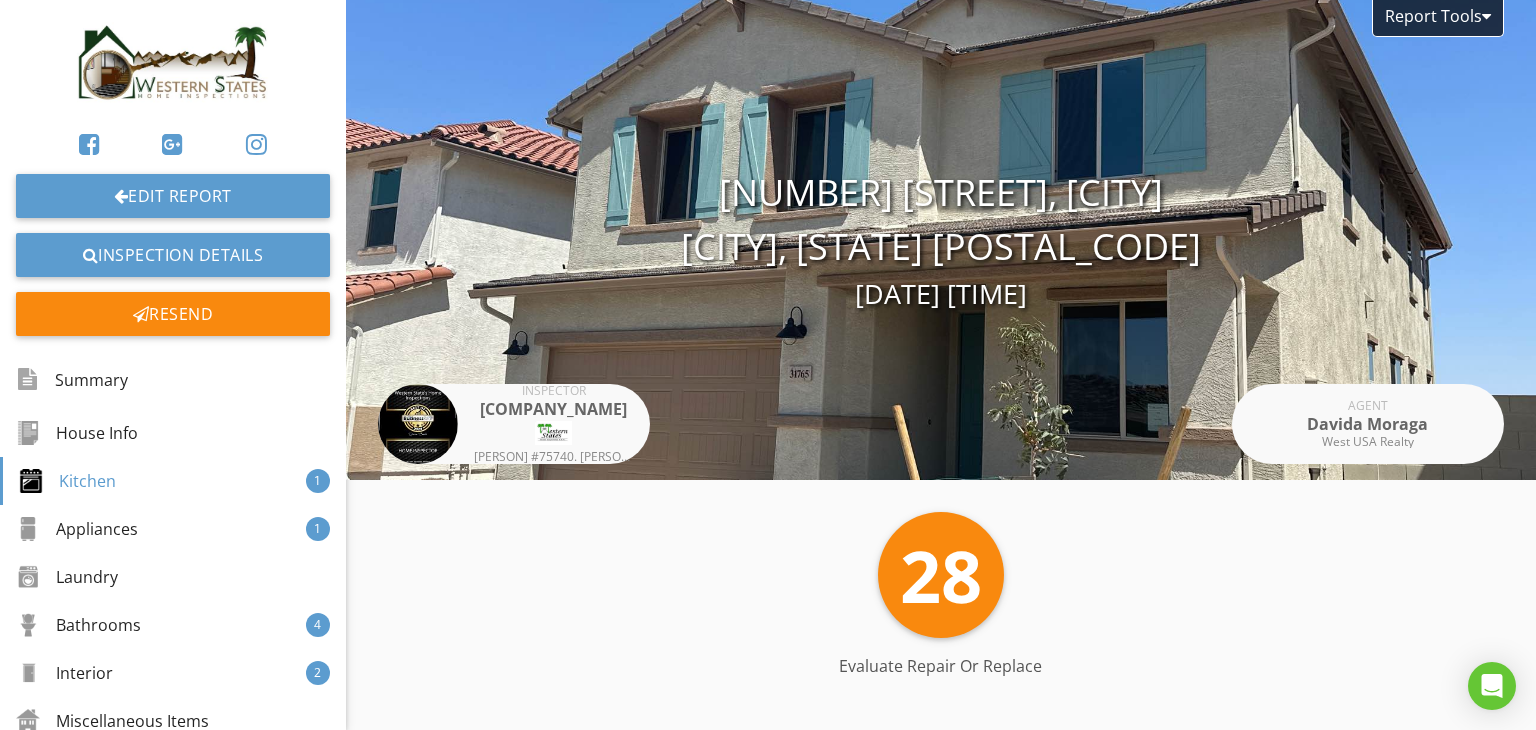 scroll, scrollTop: 0, scrollLeft: 0, axis: both 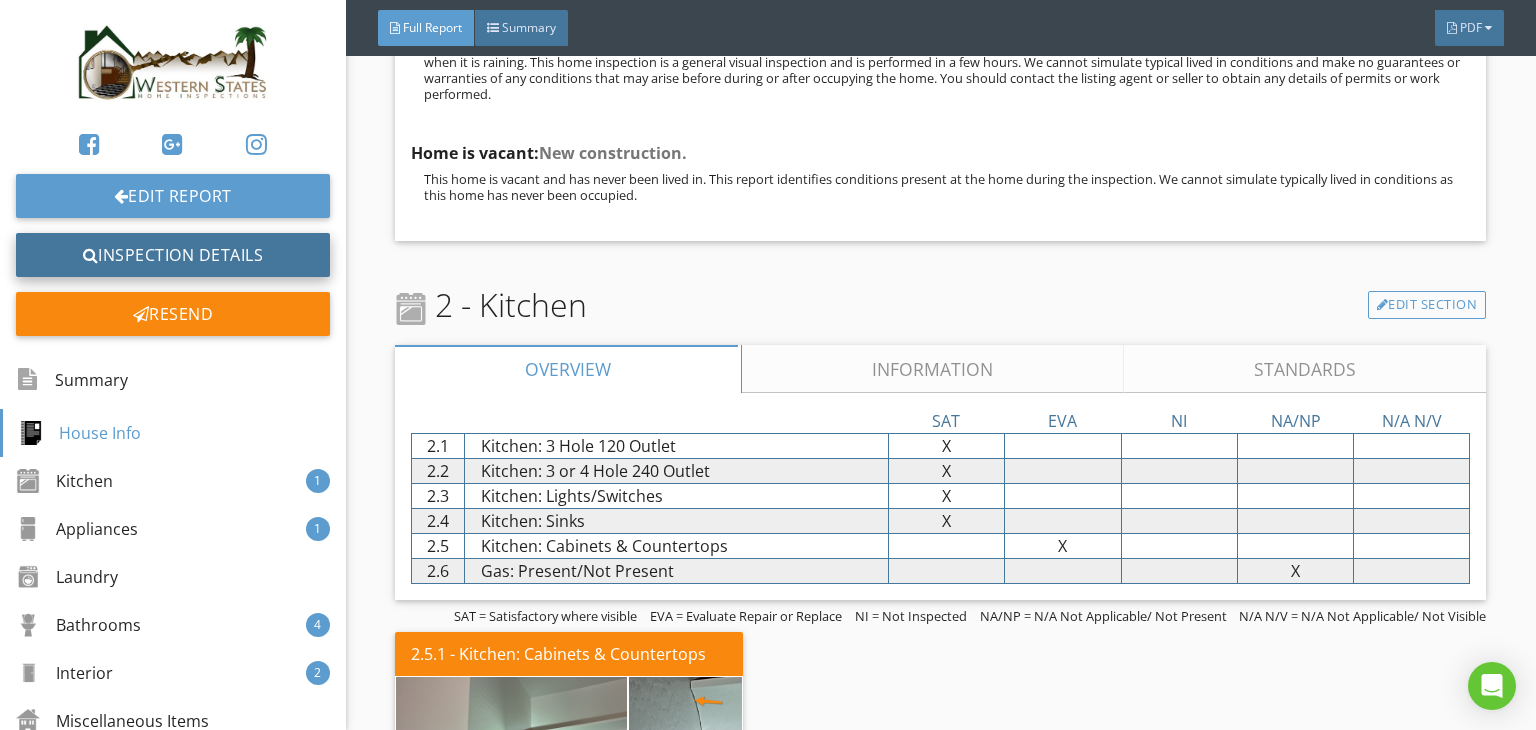 click on "Inspection Details" at bounding box center [173, 255] 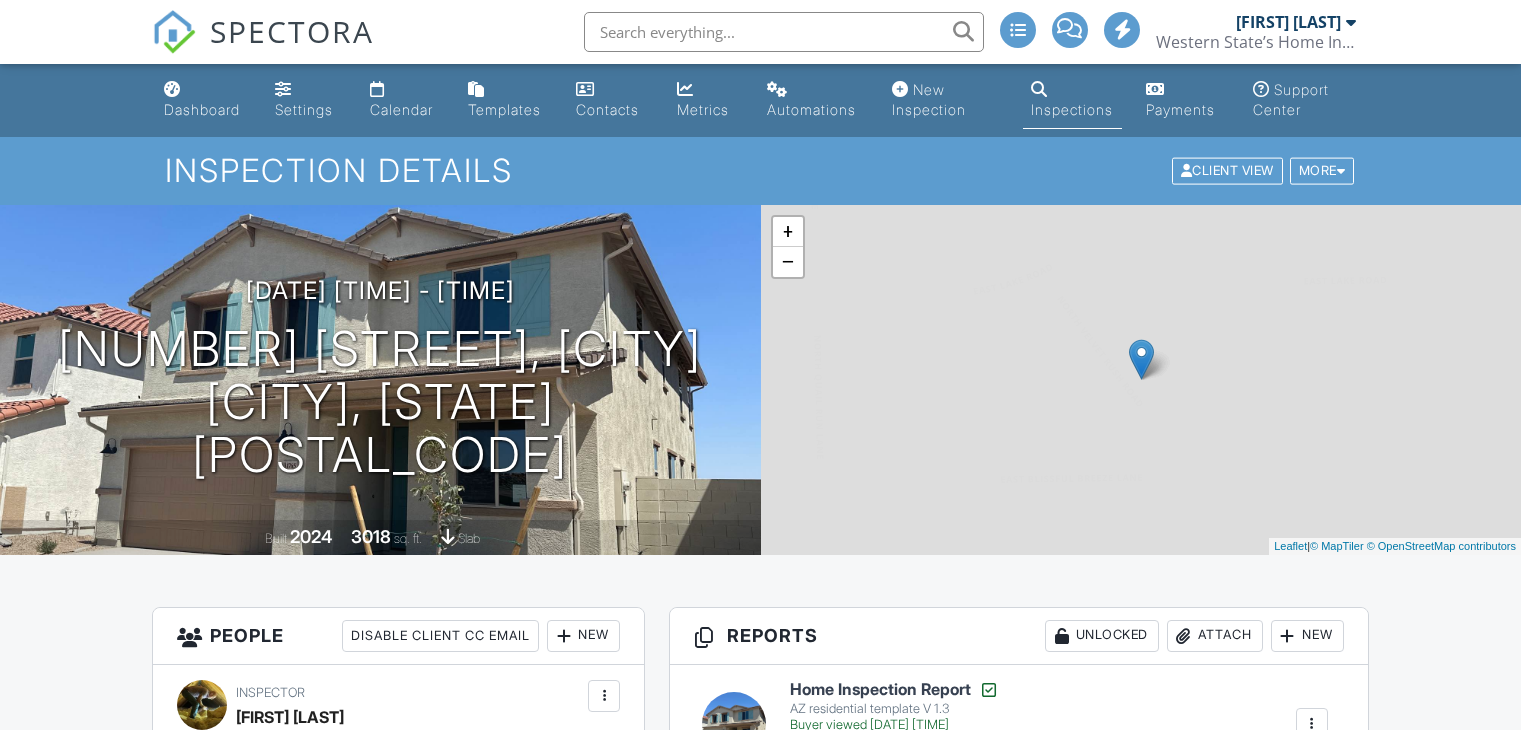 scroll, scrollTop: 0, scrollLeft: 0, axis: both 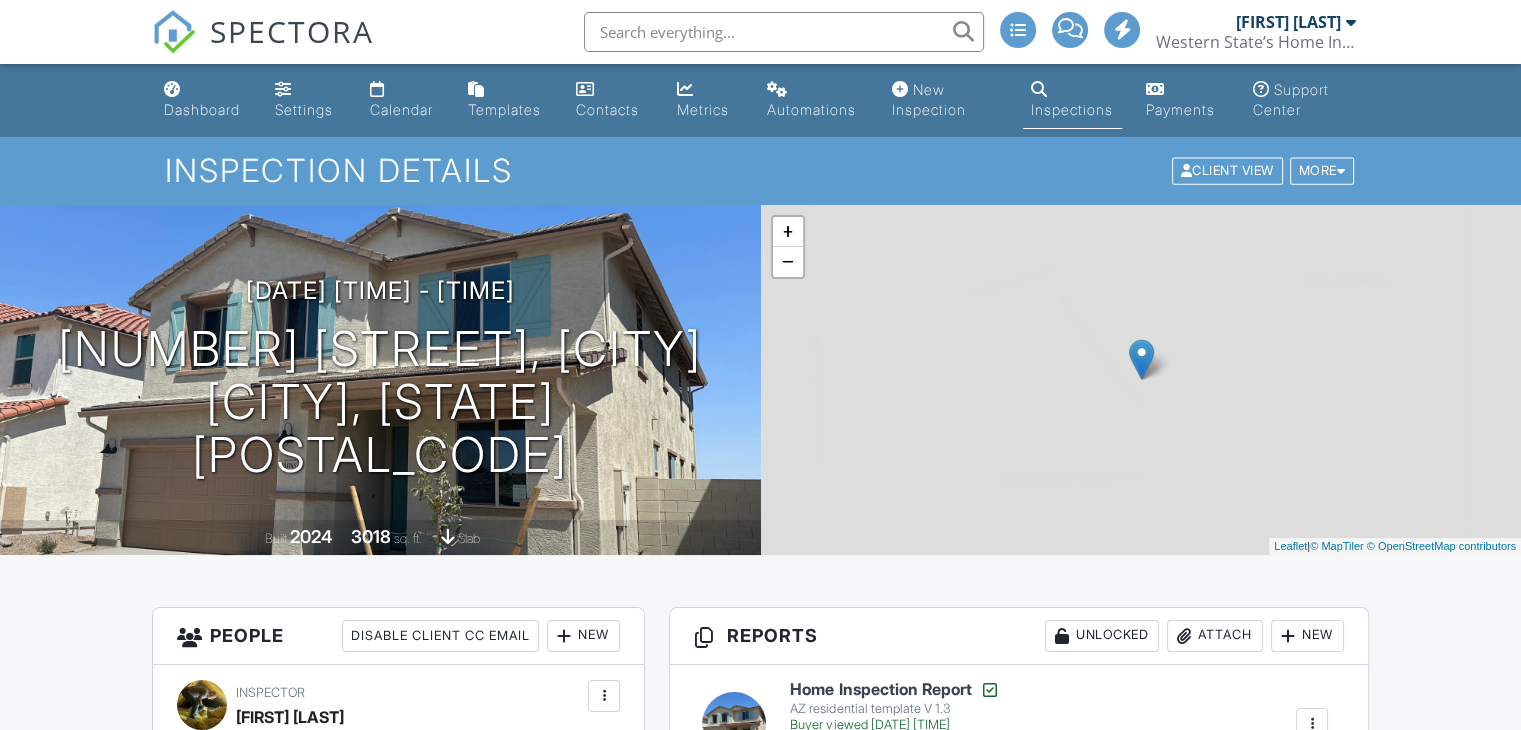 click on "Calendar" at bounding box center [401, 109] 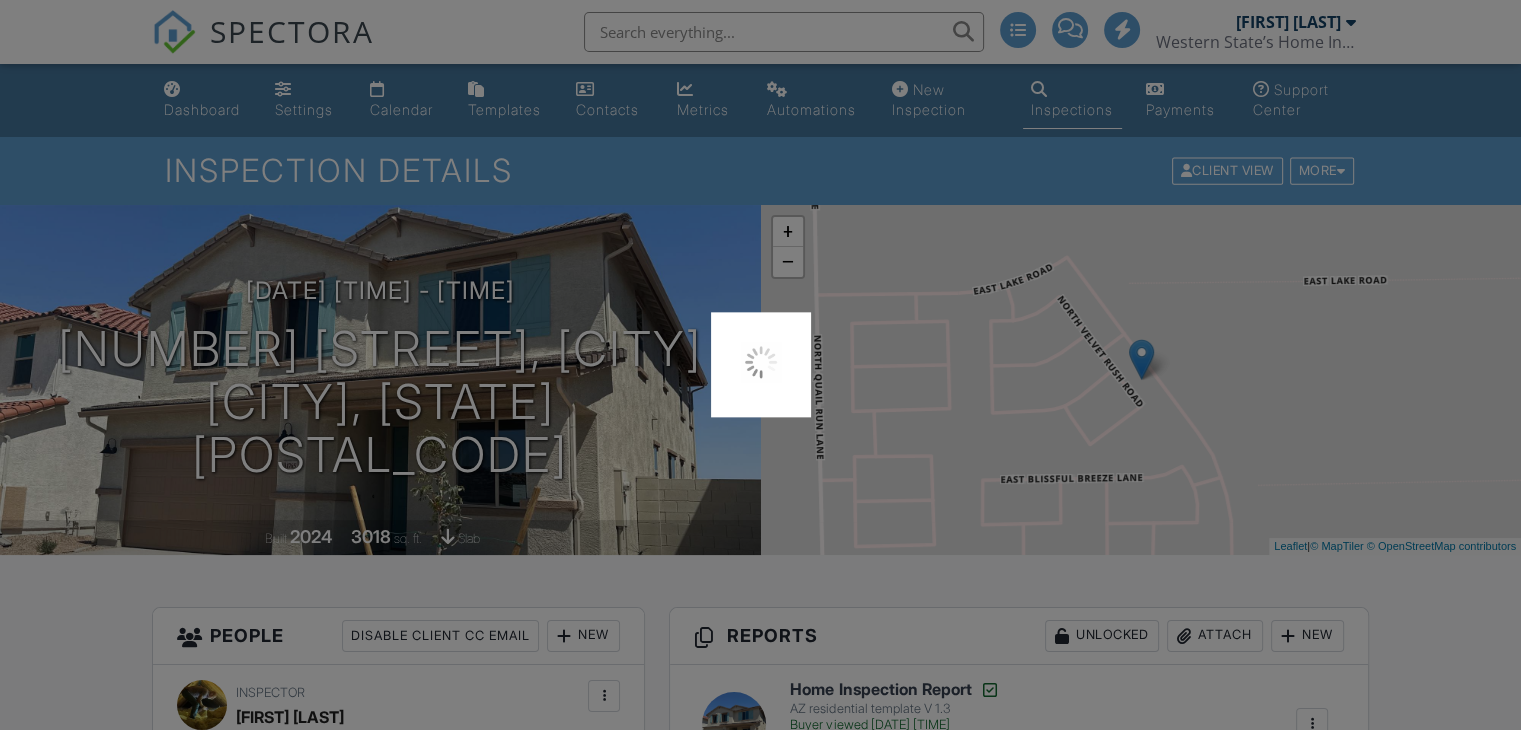scroll, scrollTop: 0, scrollLeft: 0, axis: both 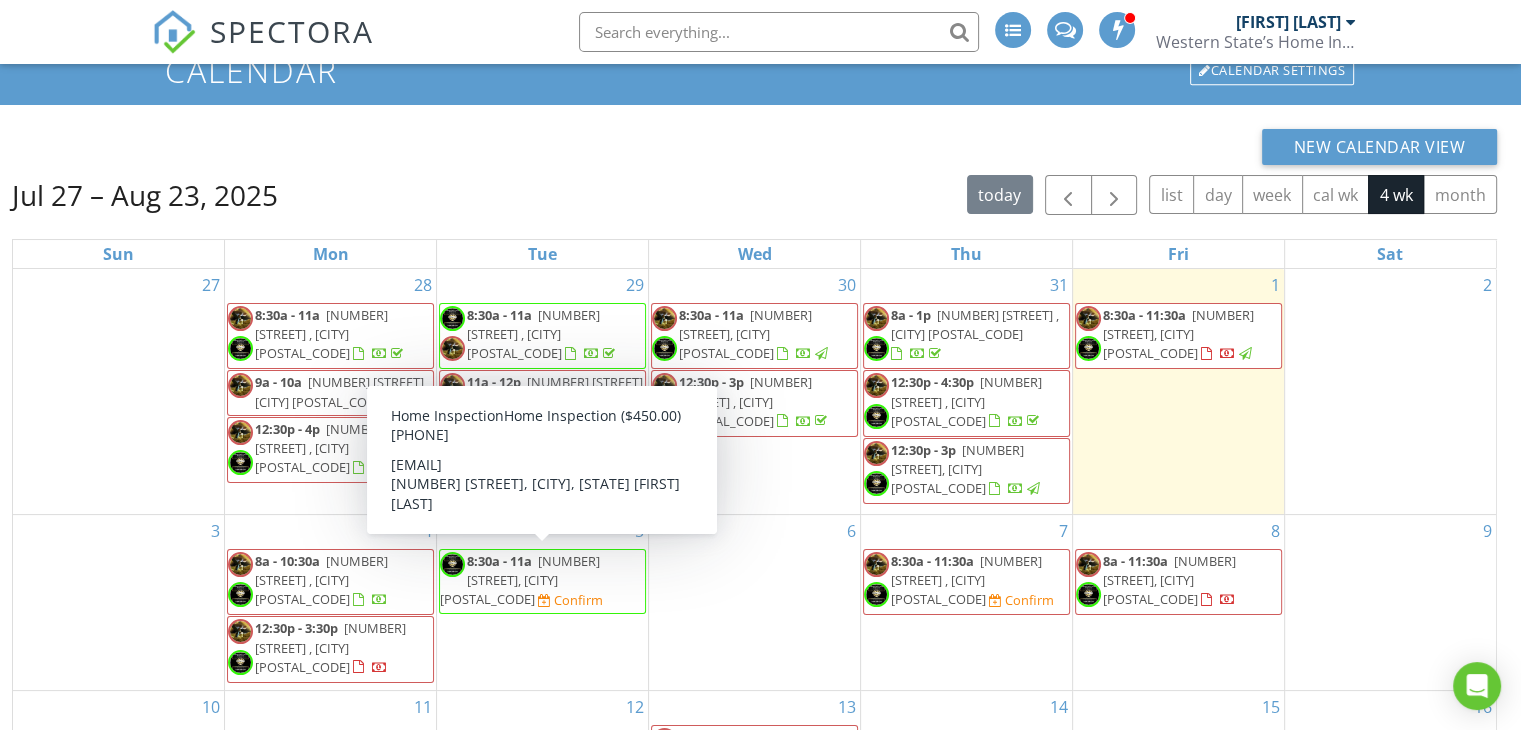 click on "8:30a - 11a" at bounding box center [499, 561] 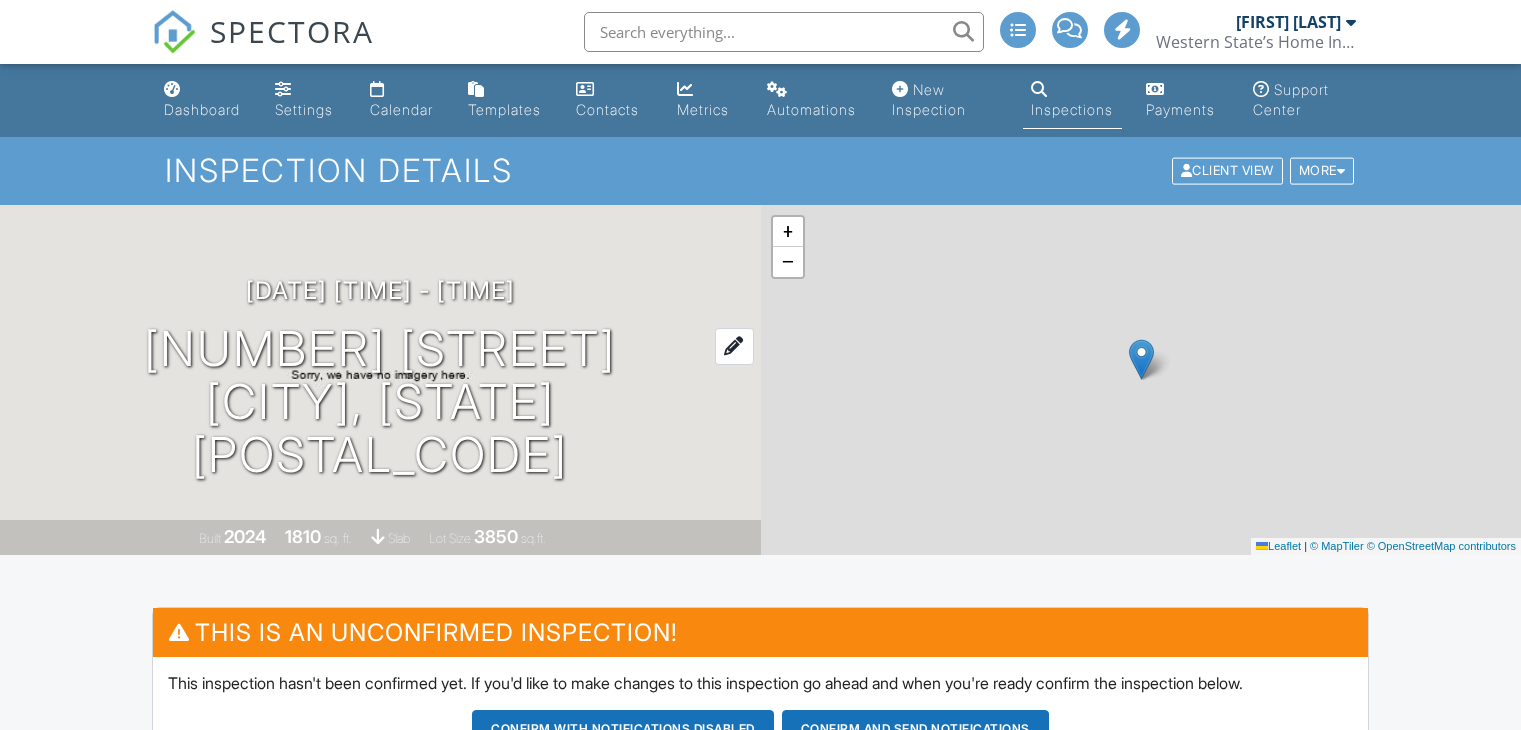 scroll, scrollTop: 0, scrollLeft: 0, axis: both 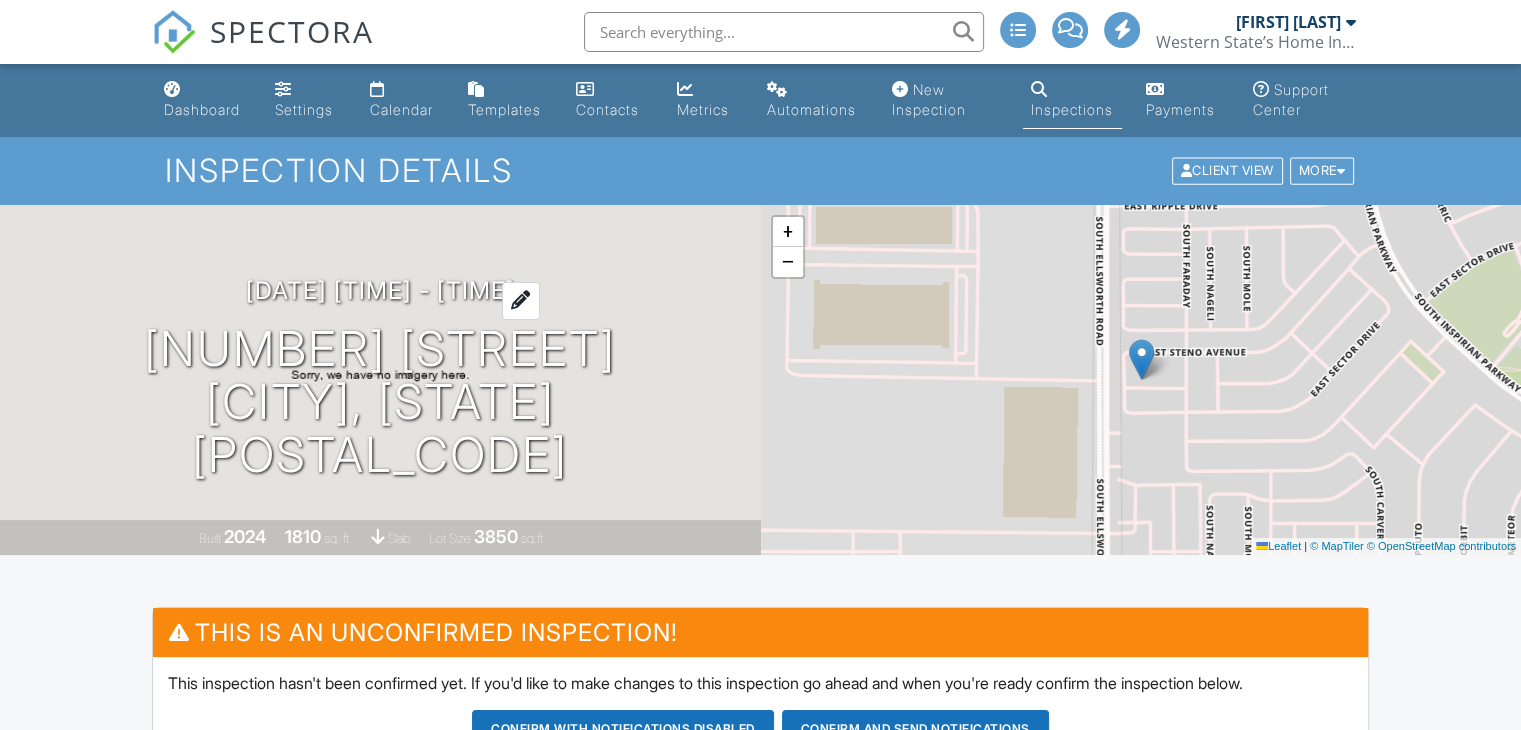 click on "[DATE] [TIME]
- [TIME]" at bounding box center [380, 290] 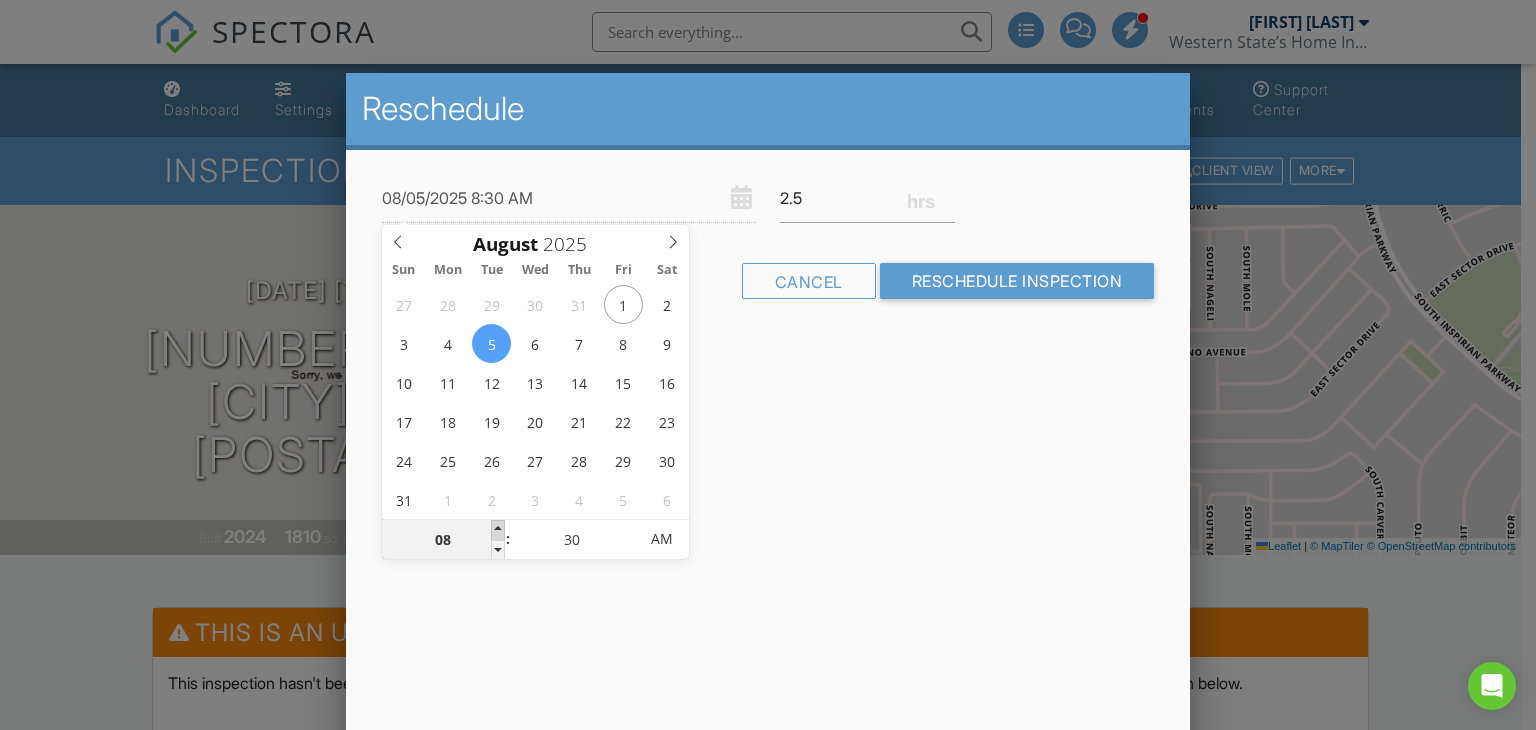 type on "08/05/2025 9:30 AM" 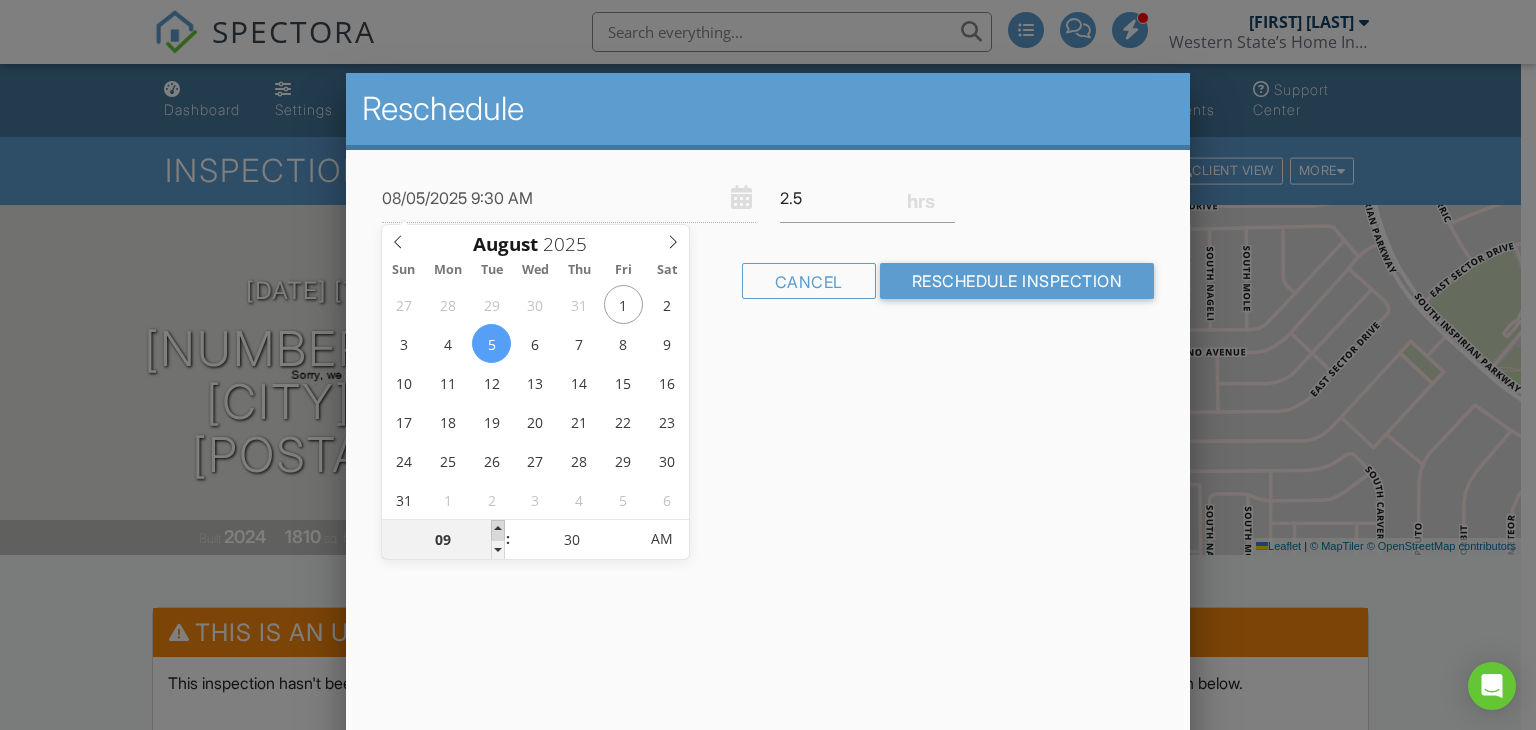 click at bounding box center [498, 530] 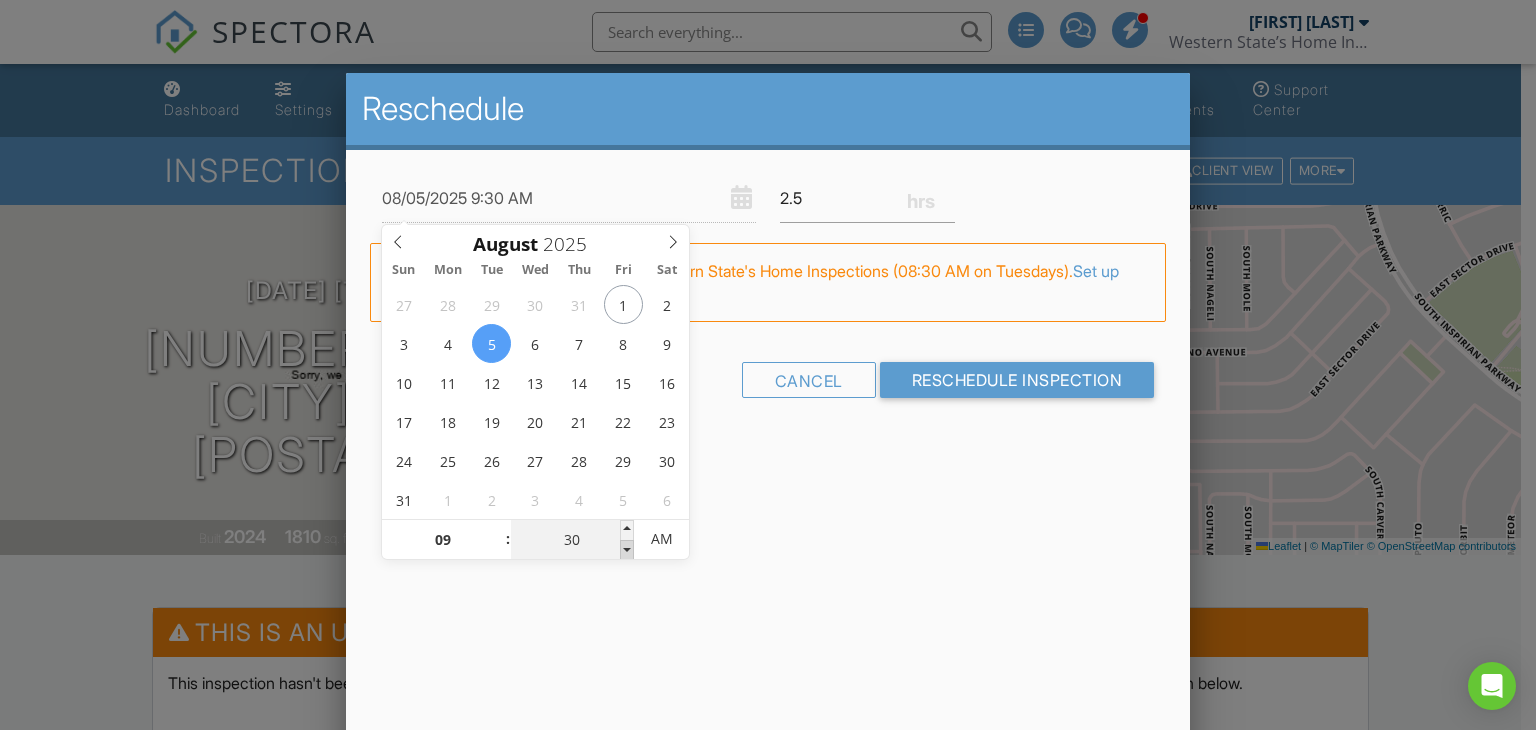 type on "08/05/2025 9:25 AM" 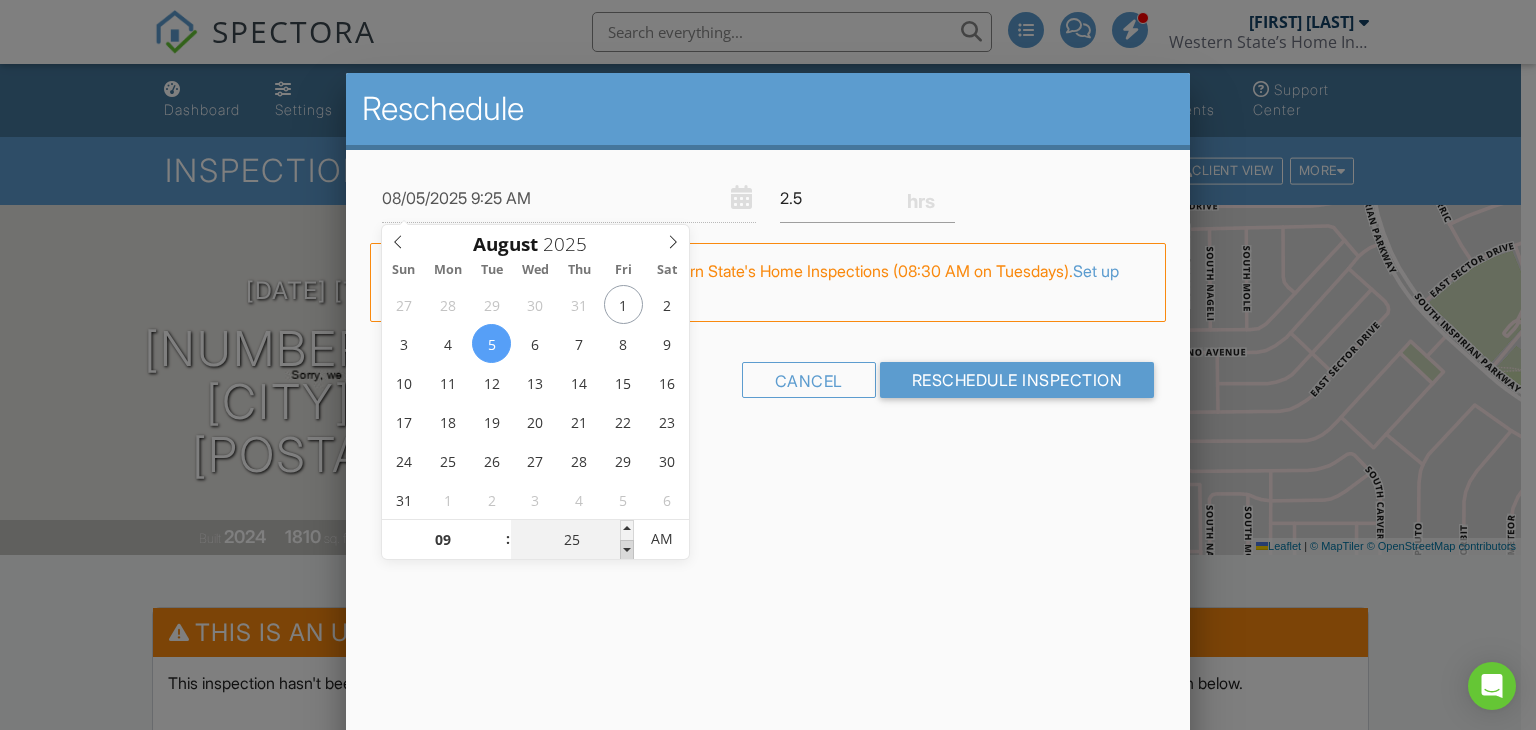 click at bounding box center (627, 550) 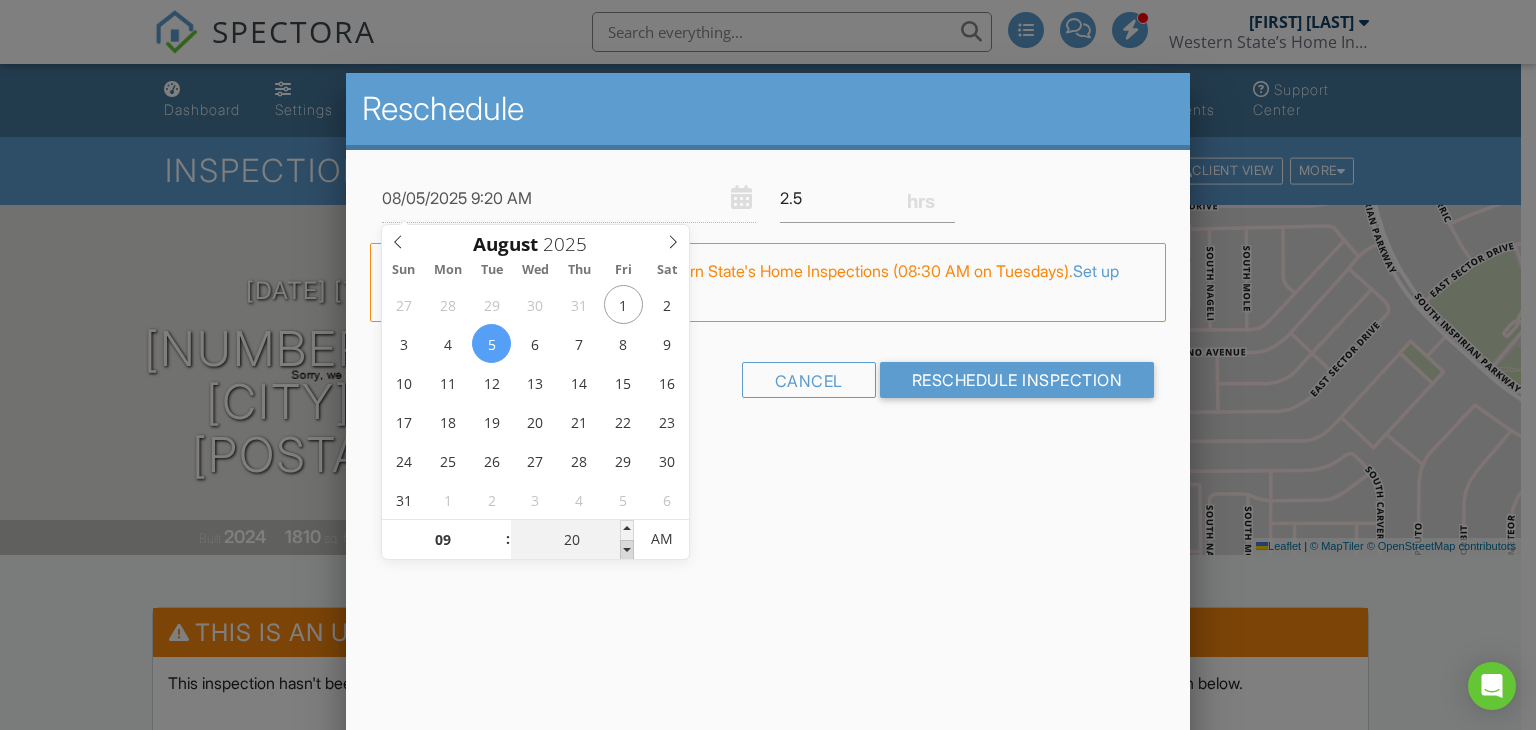 click at bounding box center (627, 550) 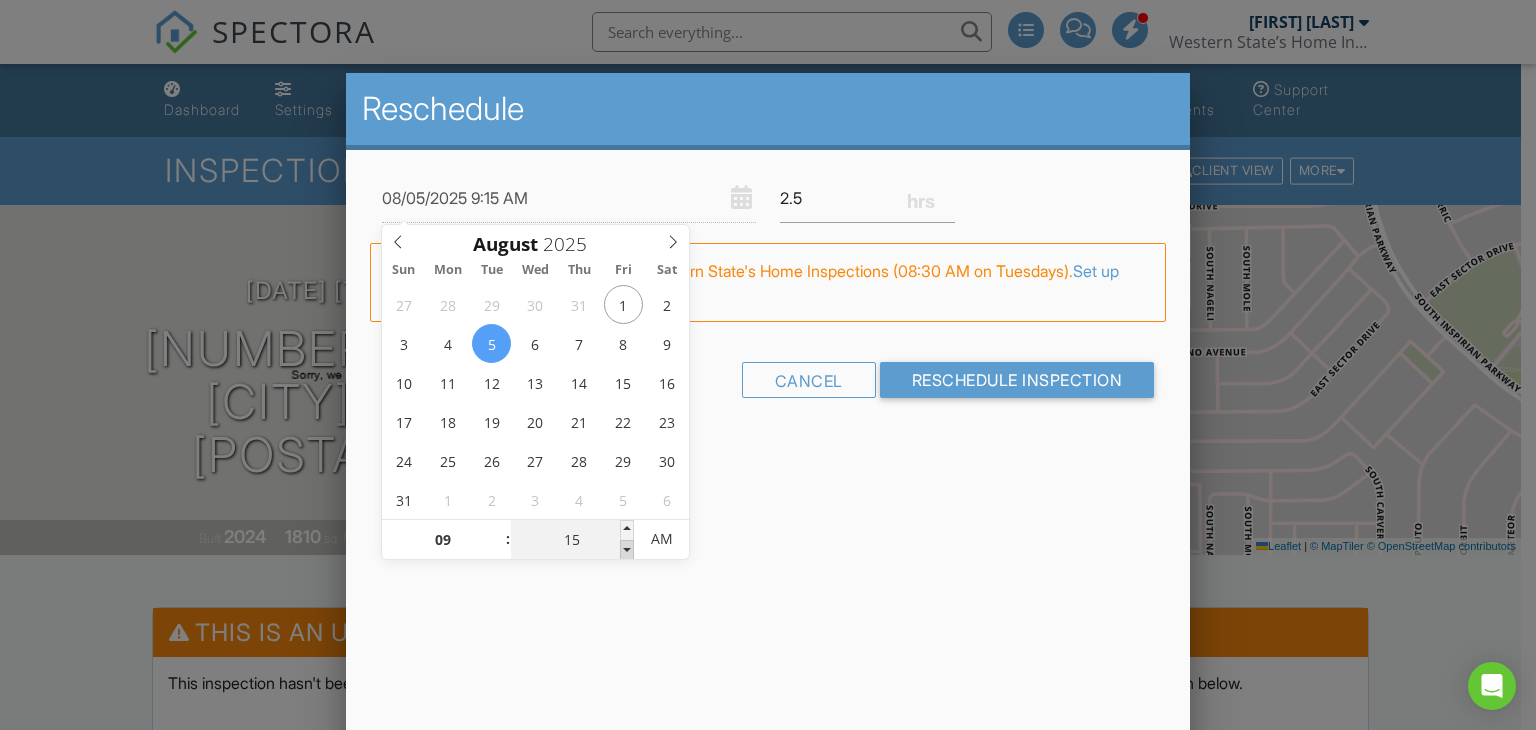 click at bounding box center (627, 550) 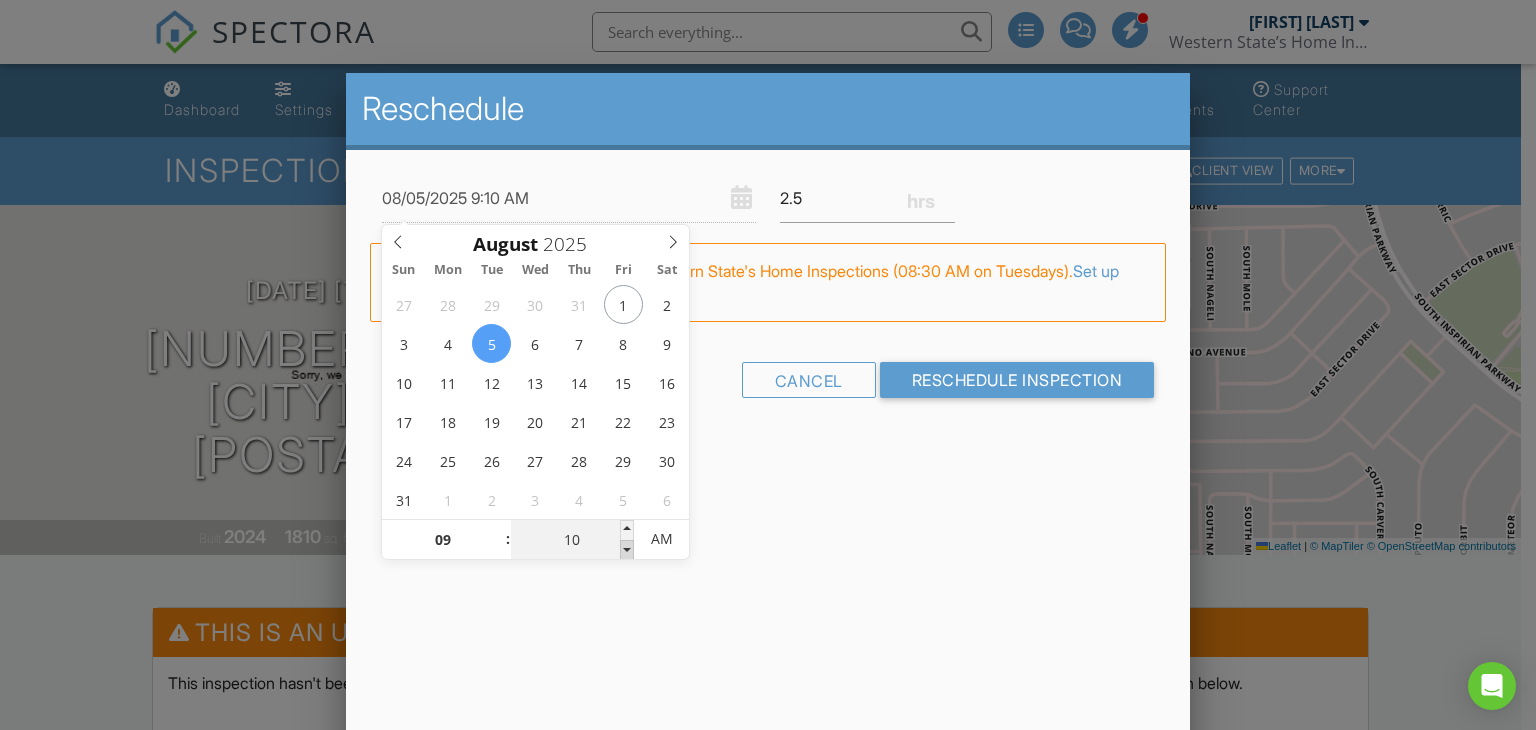 click at bounding box center [627, 550] 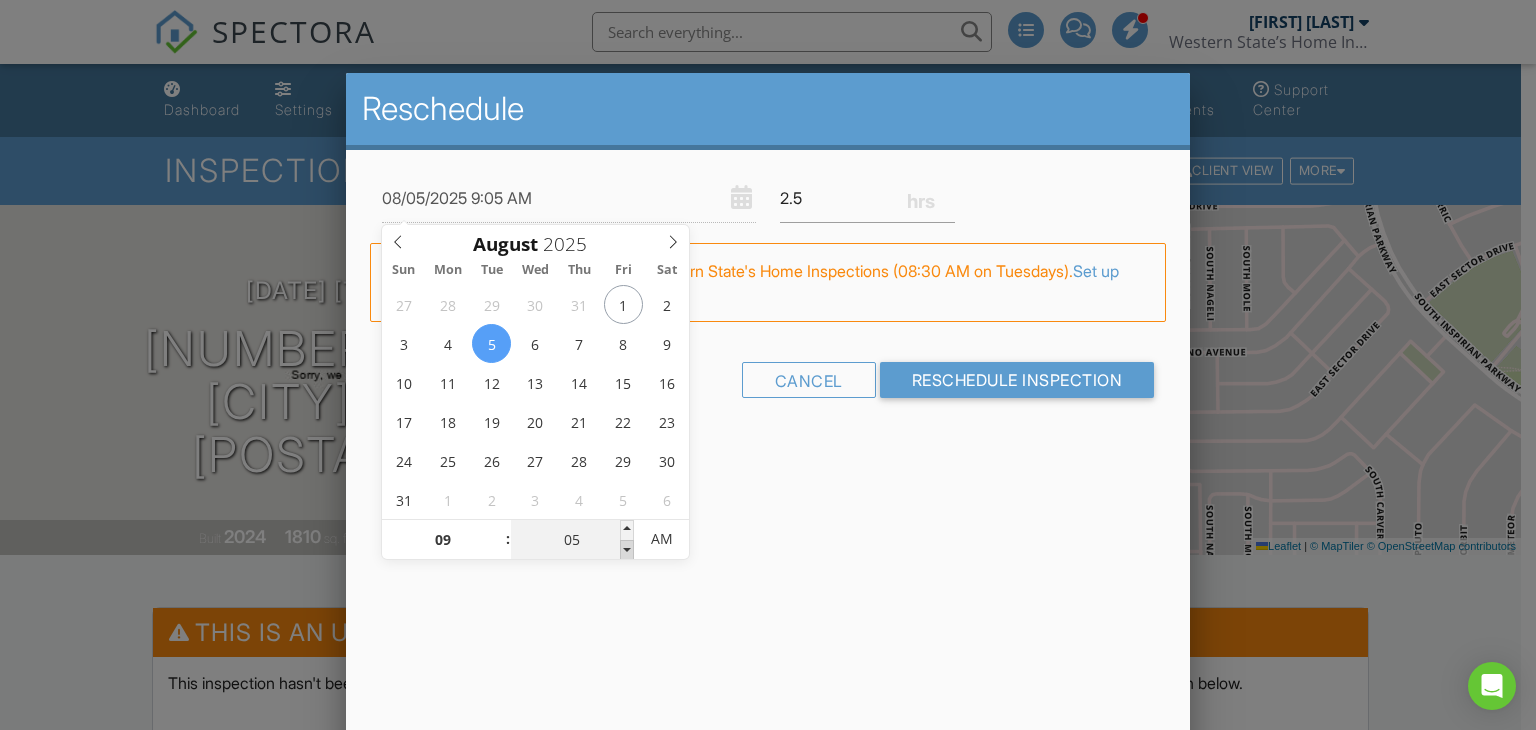click at bounding box center (627, 550) 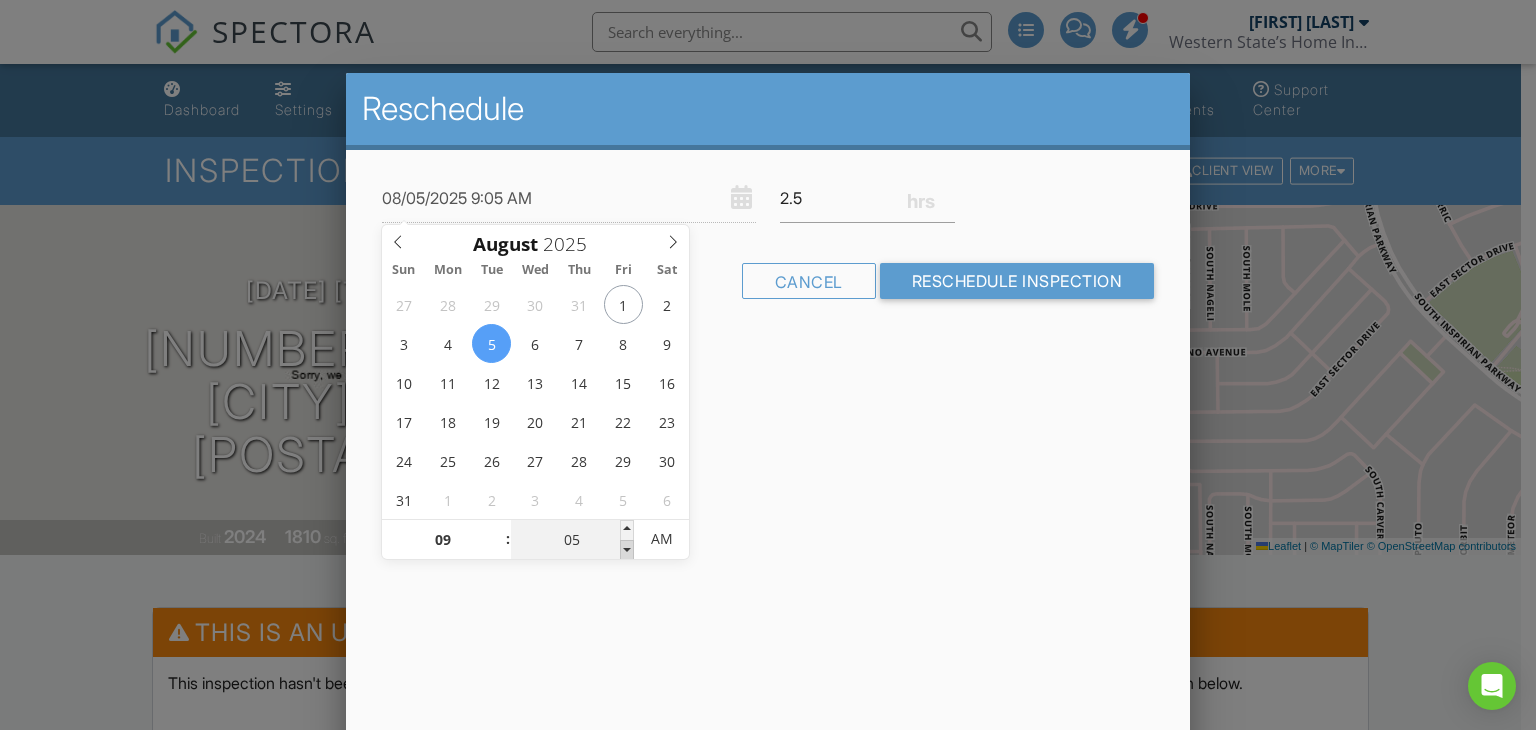 type on "08/05/2025 9:00 AM" 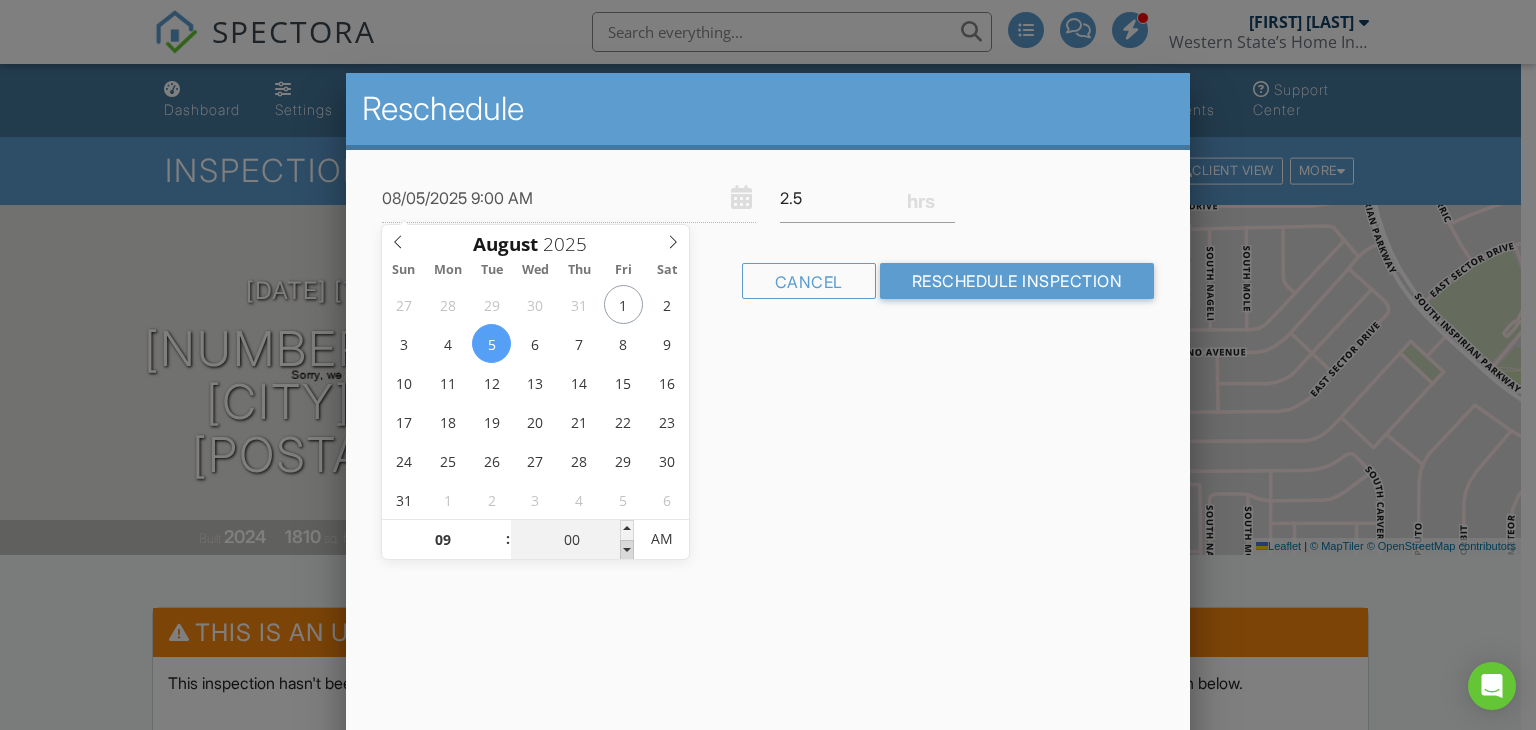 click at bounding box center [627, 550] 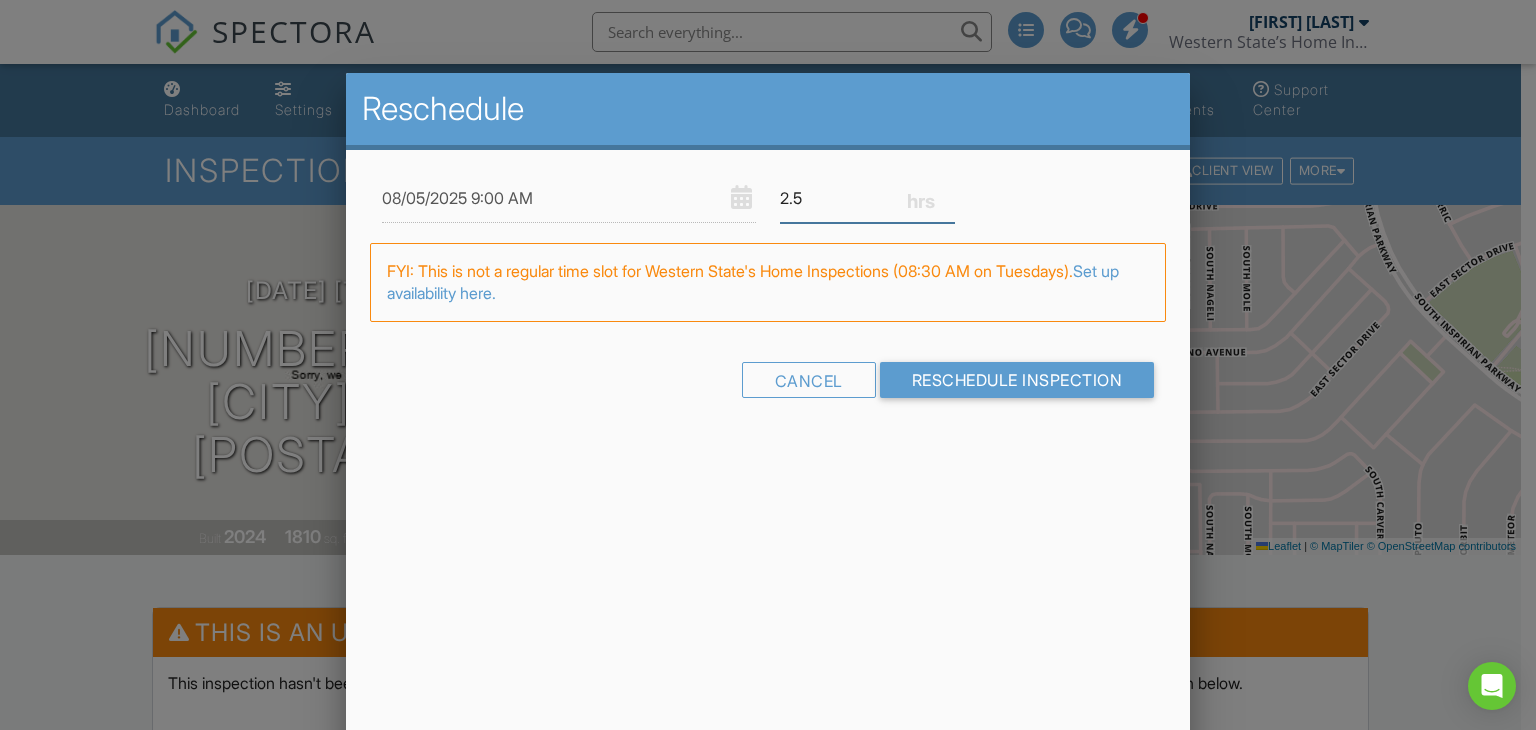 click on "2.5" at bounding box center (867, 198) 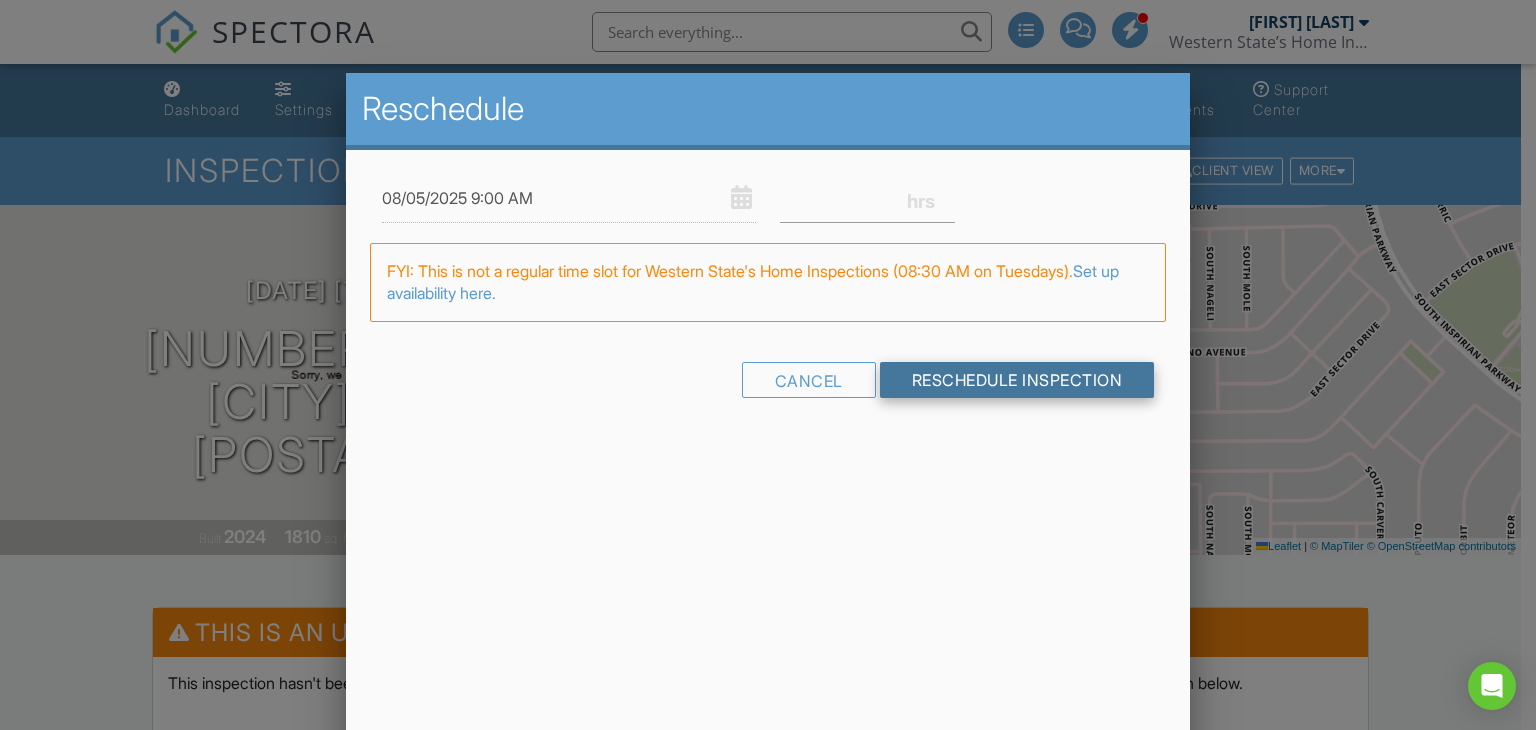 click on "Reschedule Inspection" at bounding box center (1017, 380) 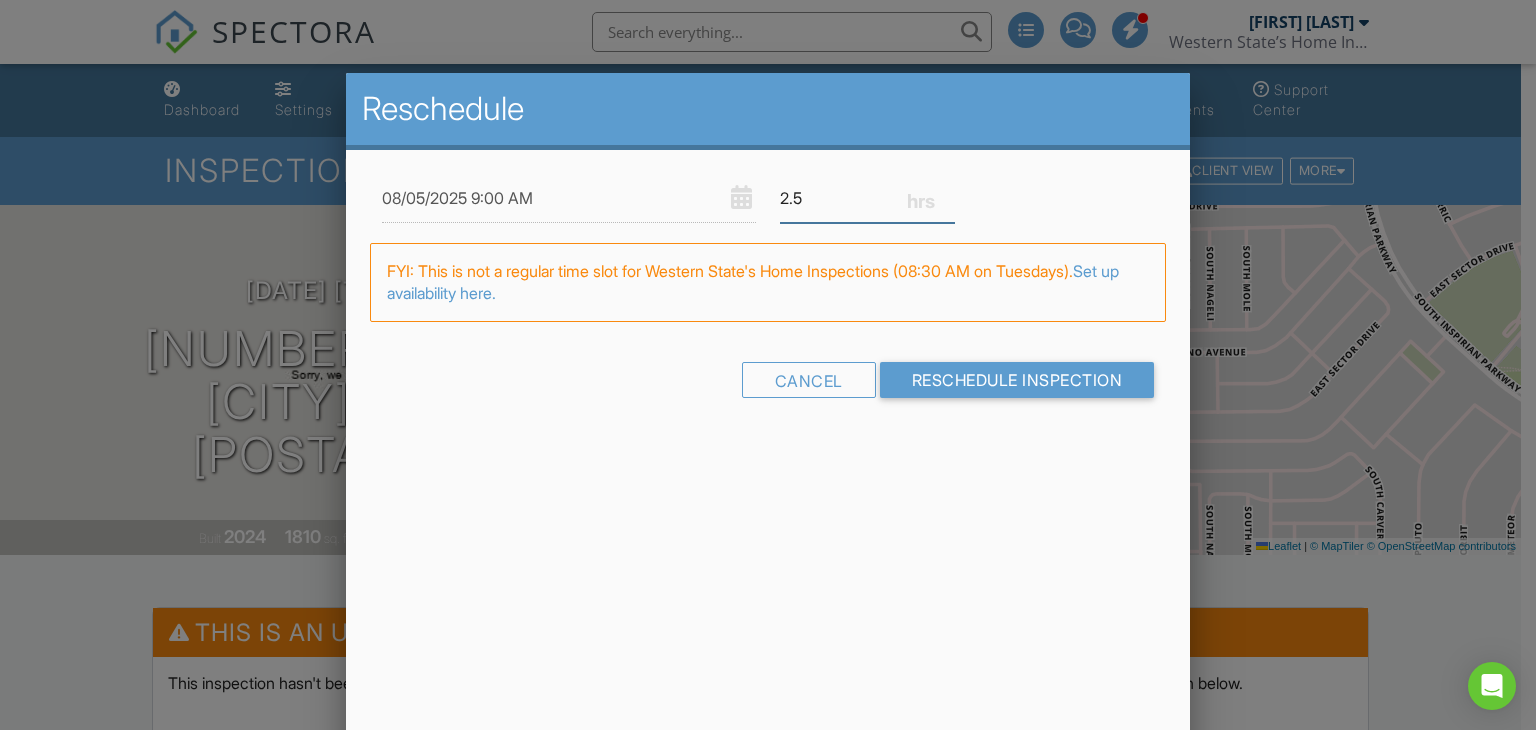 type on "2" 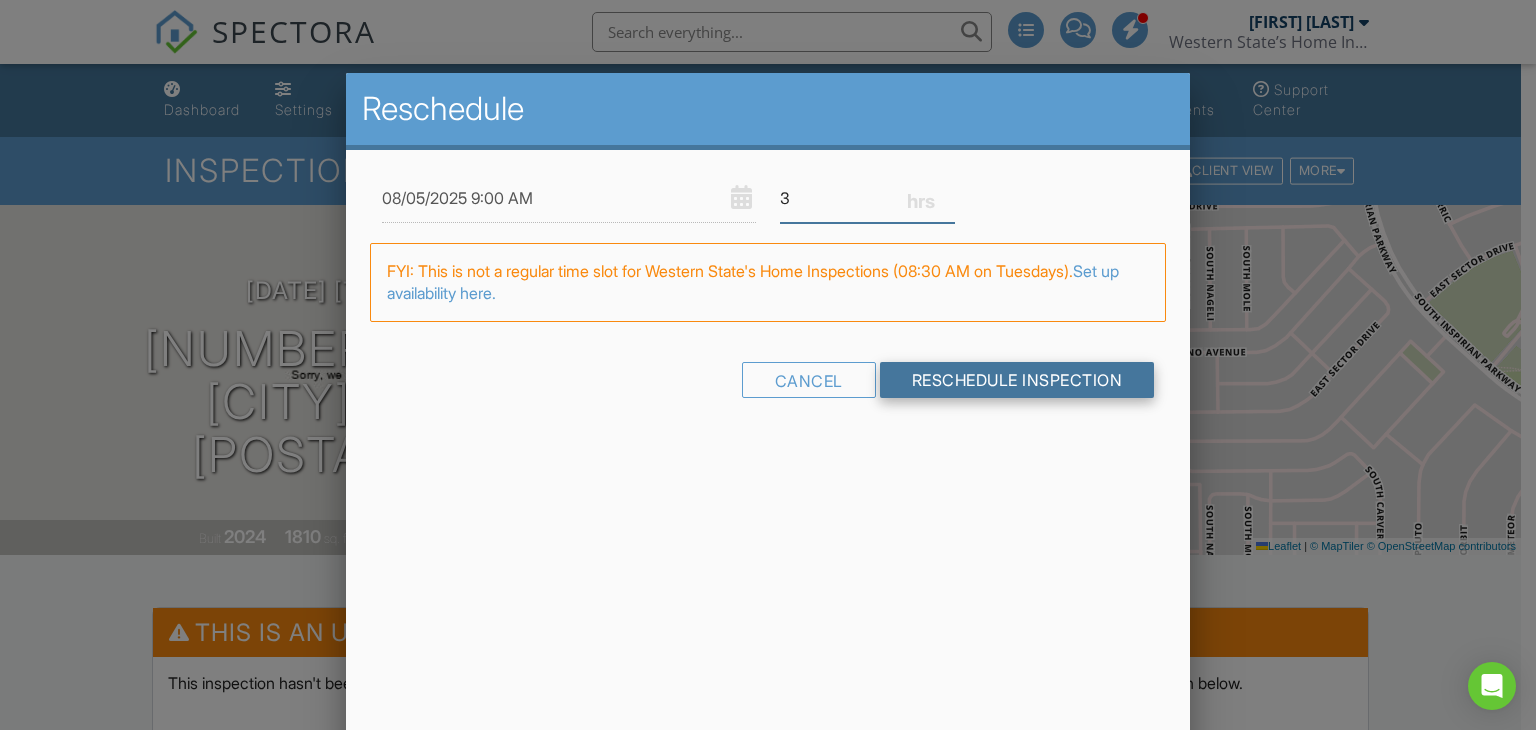 type on "3" 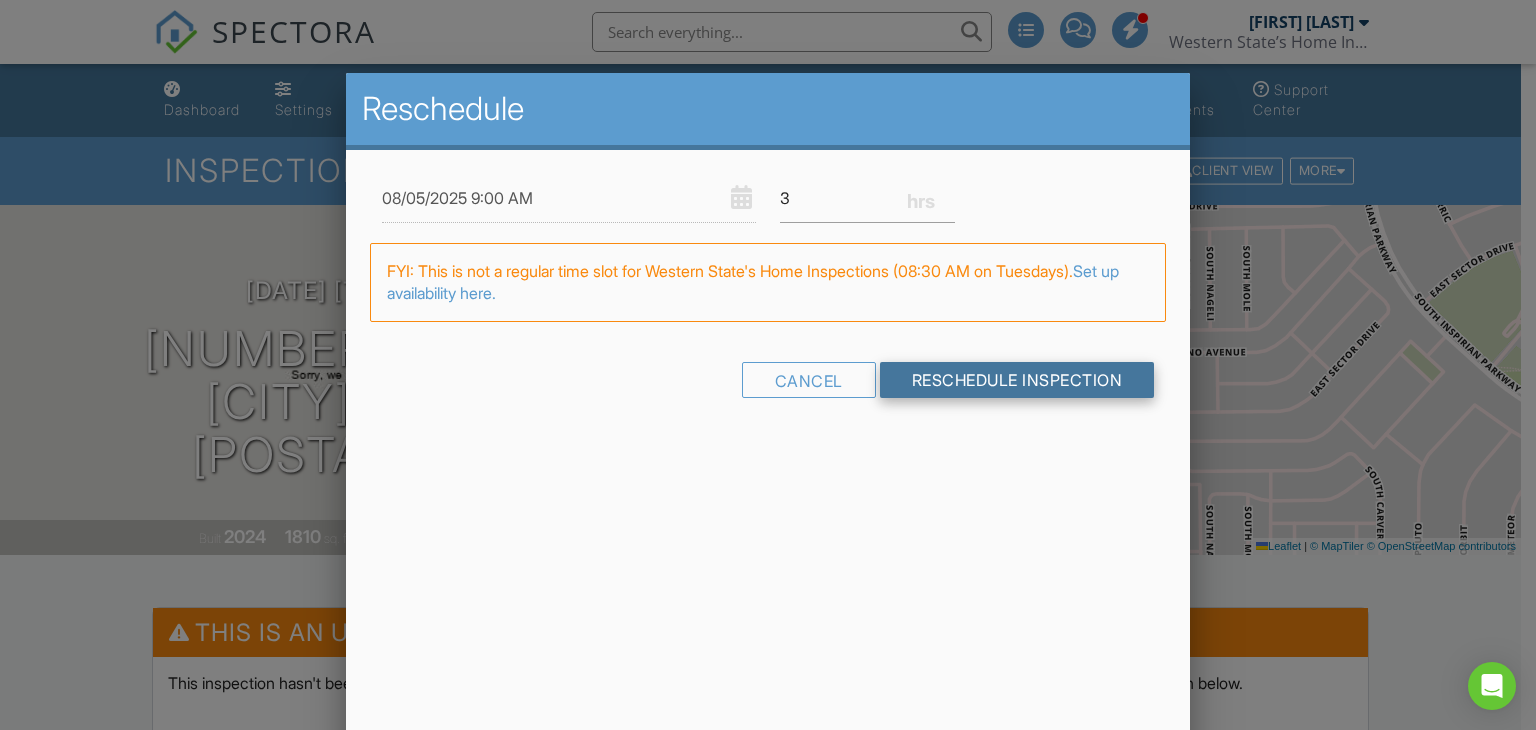 click on "Cancel
Reschedule Inspection" at bounding box center [768, 387] 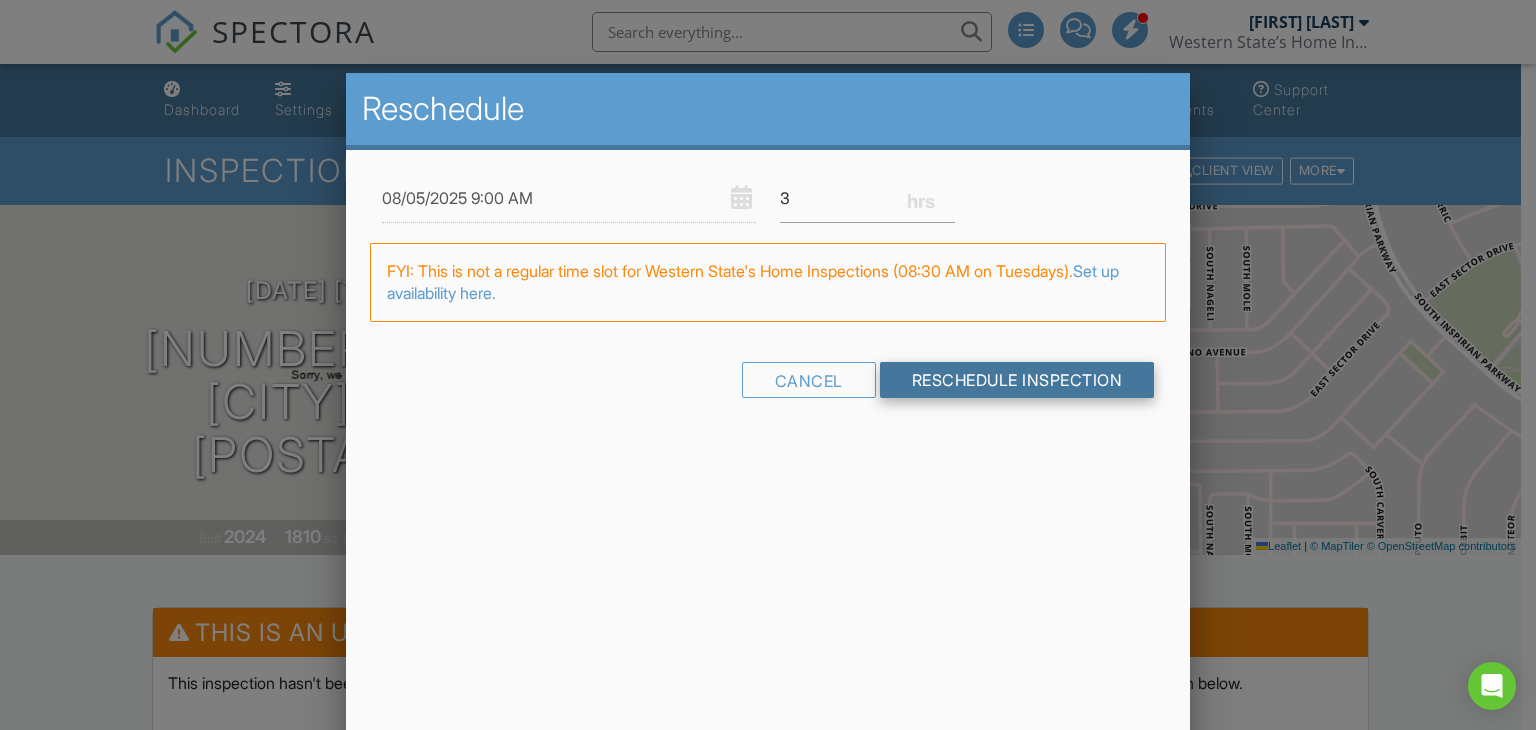 click on "Reschedule Inspection" at bounding box center (1017, 380) 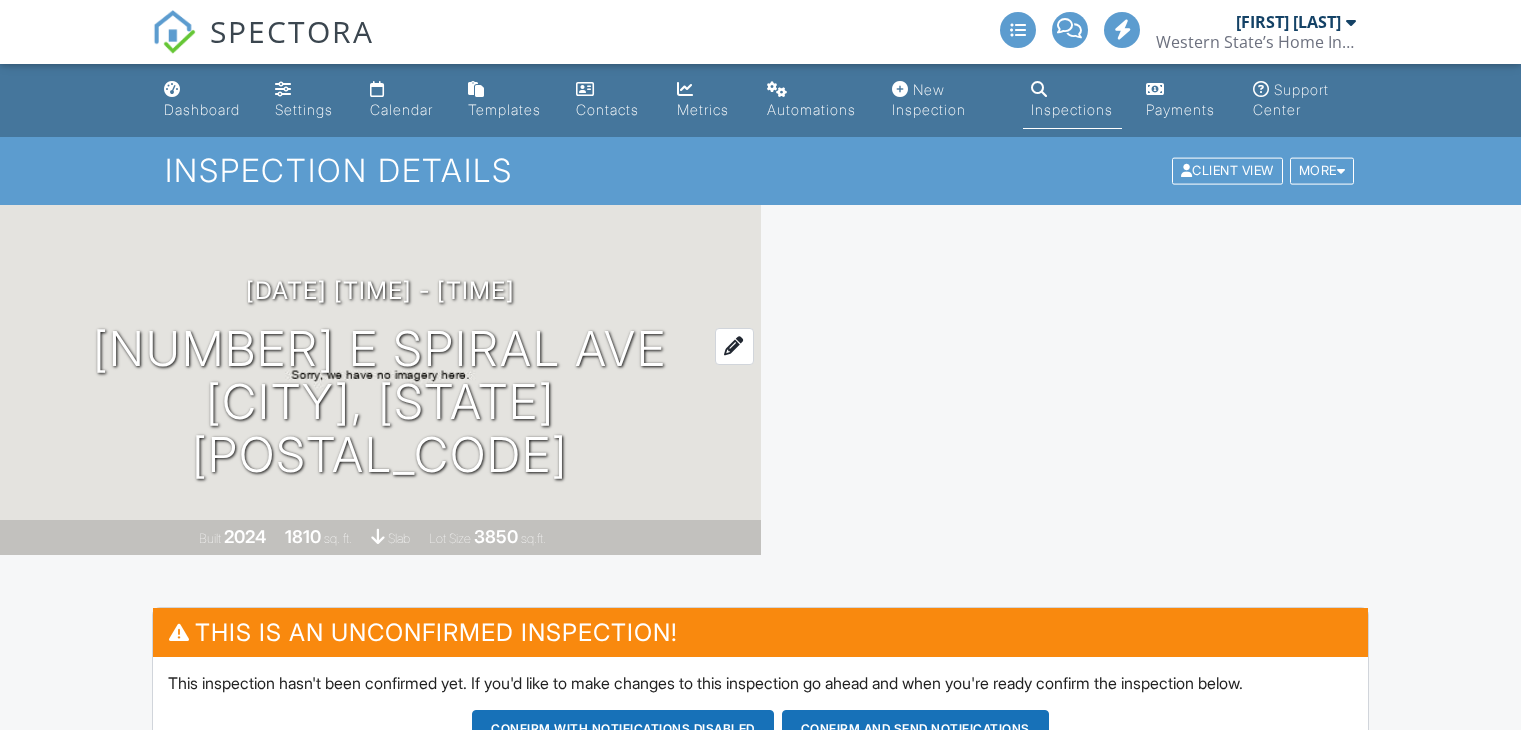 scroll, scrollTop: 0, scrollLeft: 0, axis: both 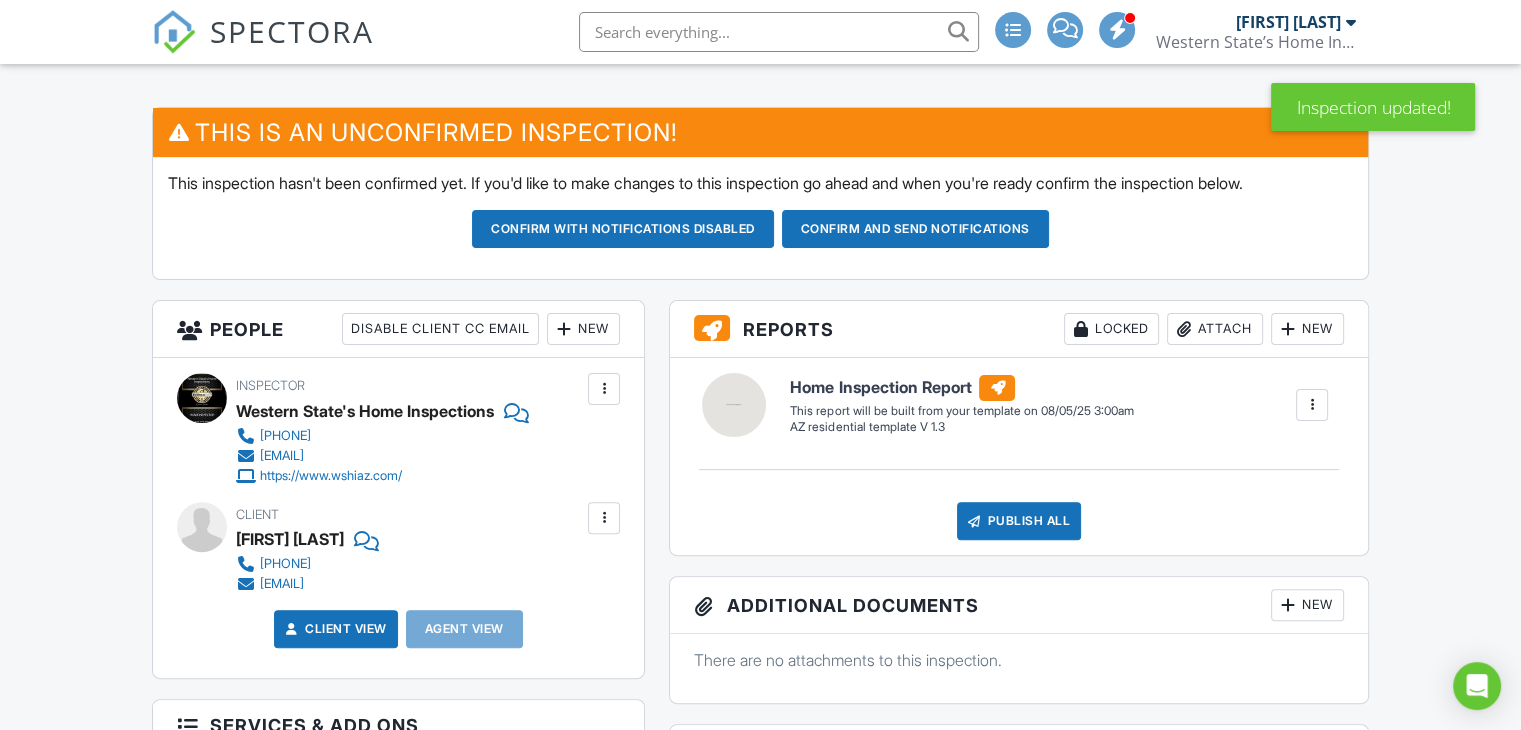 click at bounding box center [564, 329] 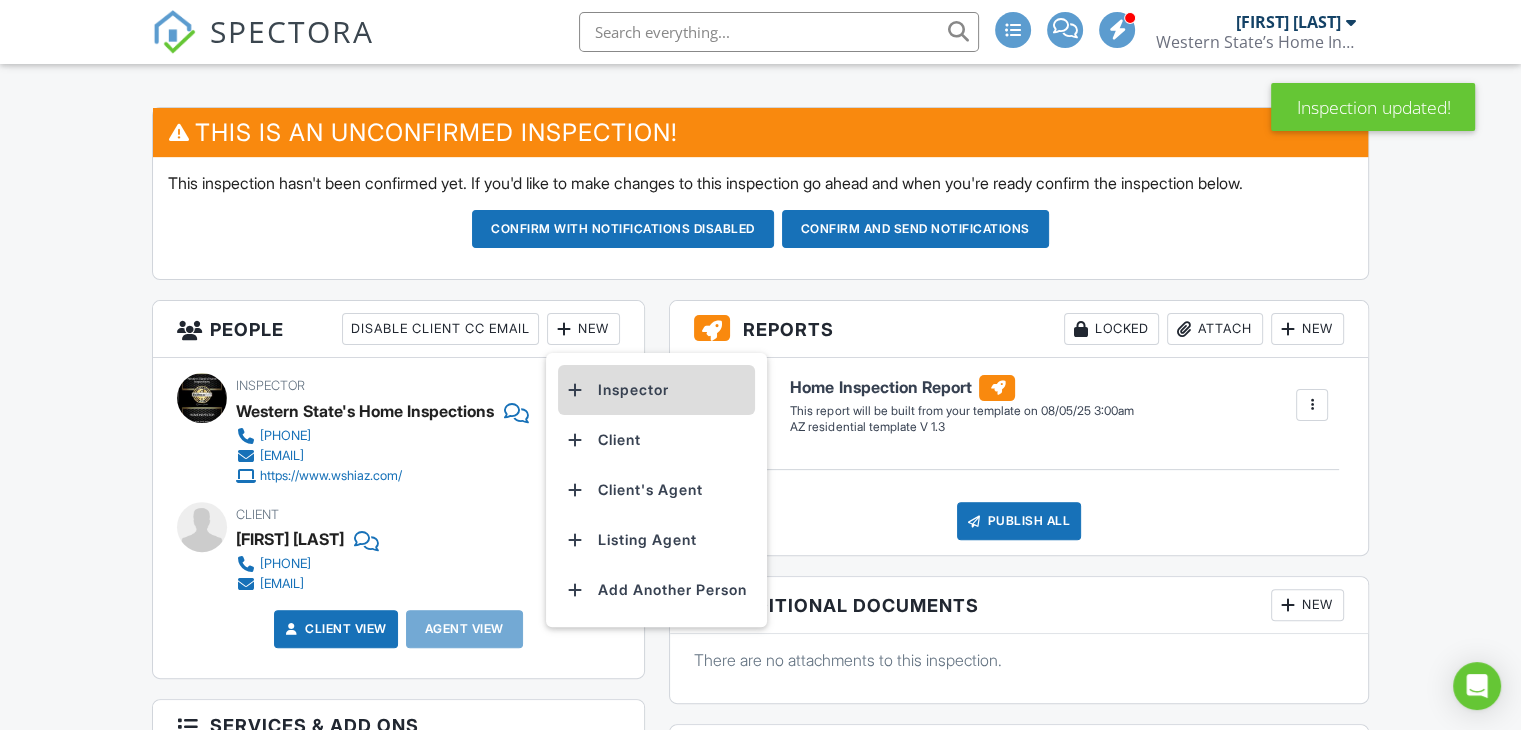 click on "Inspector" at bounding box center (656, 390) 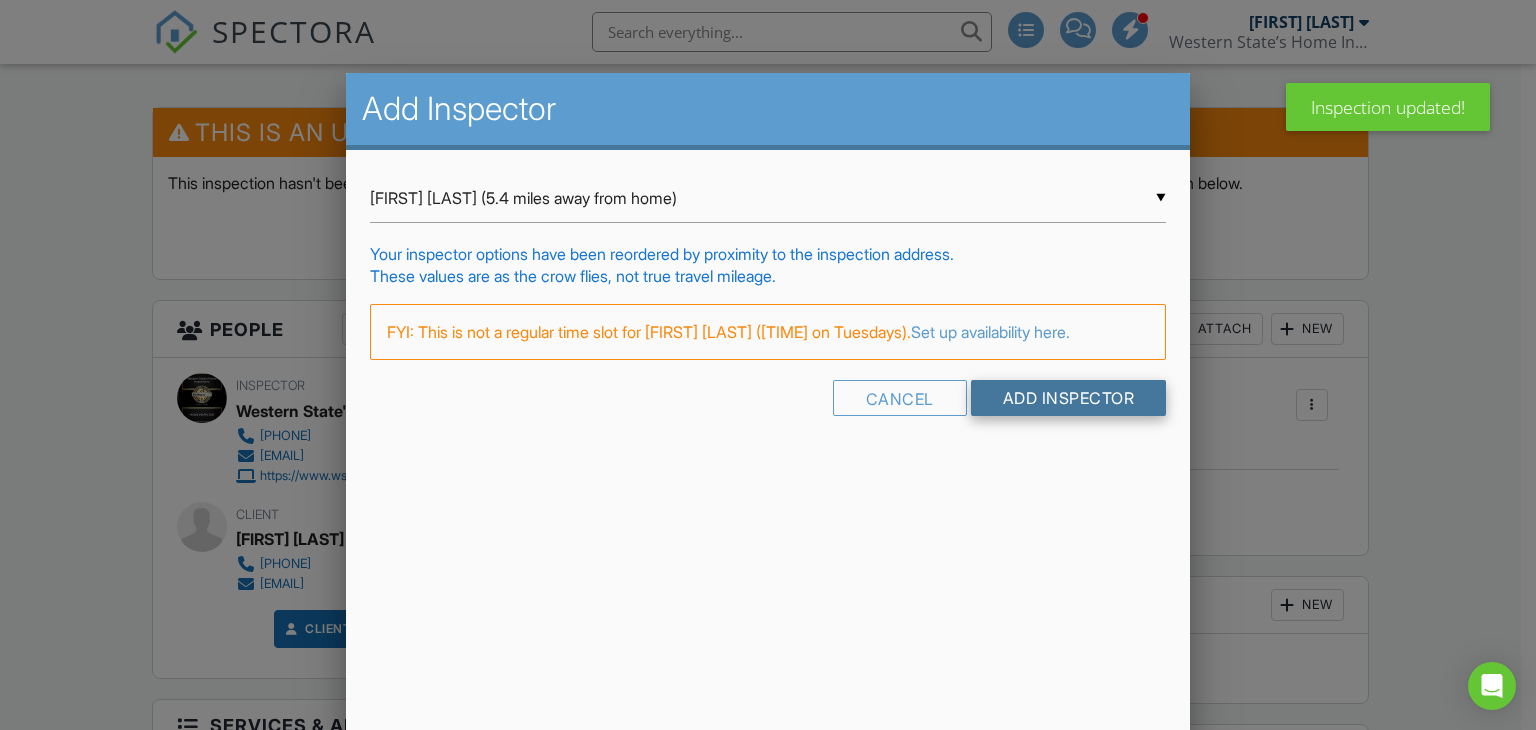 click on "Add Inspector" at bounding box center [1069, 398] 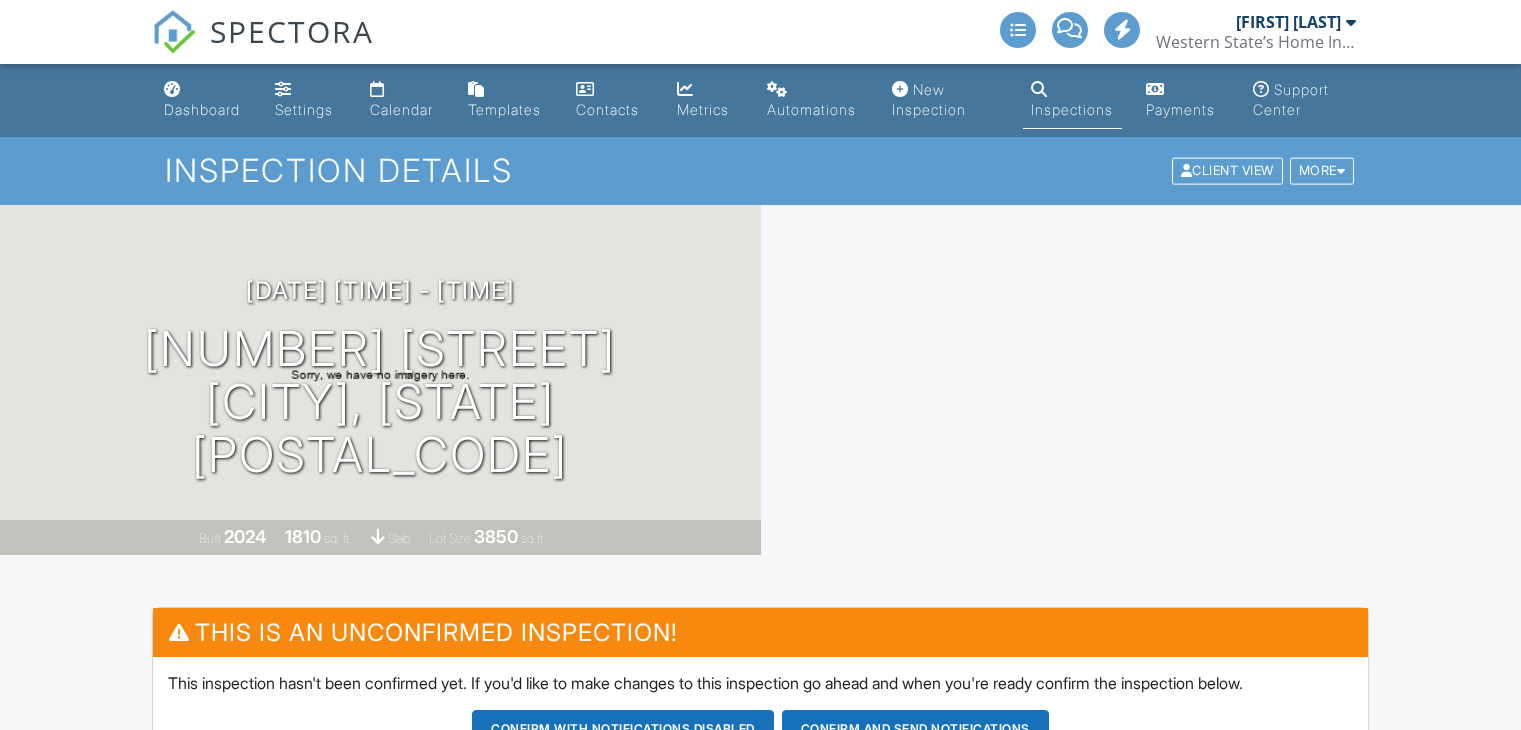 scroll, scrollTop: 0, scrollLeft: 0, axis: both 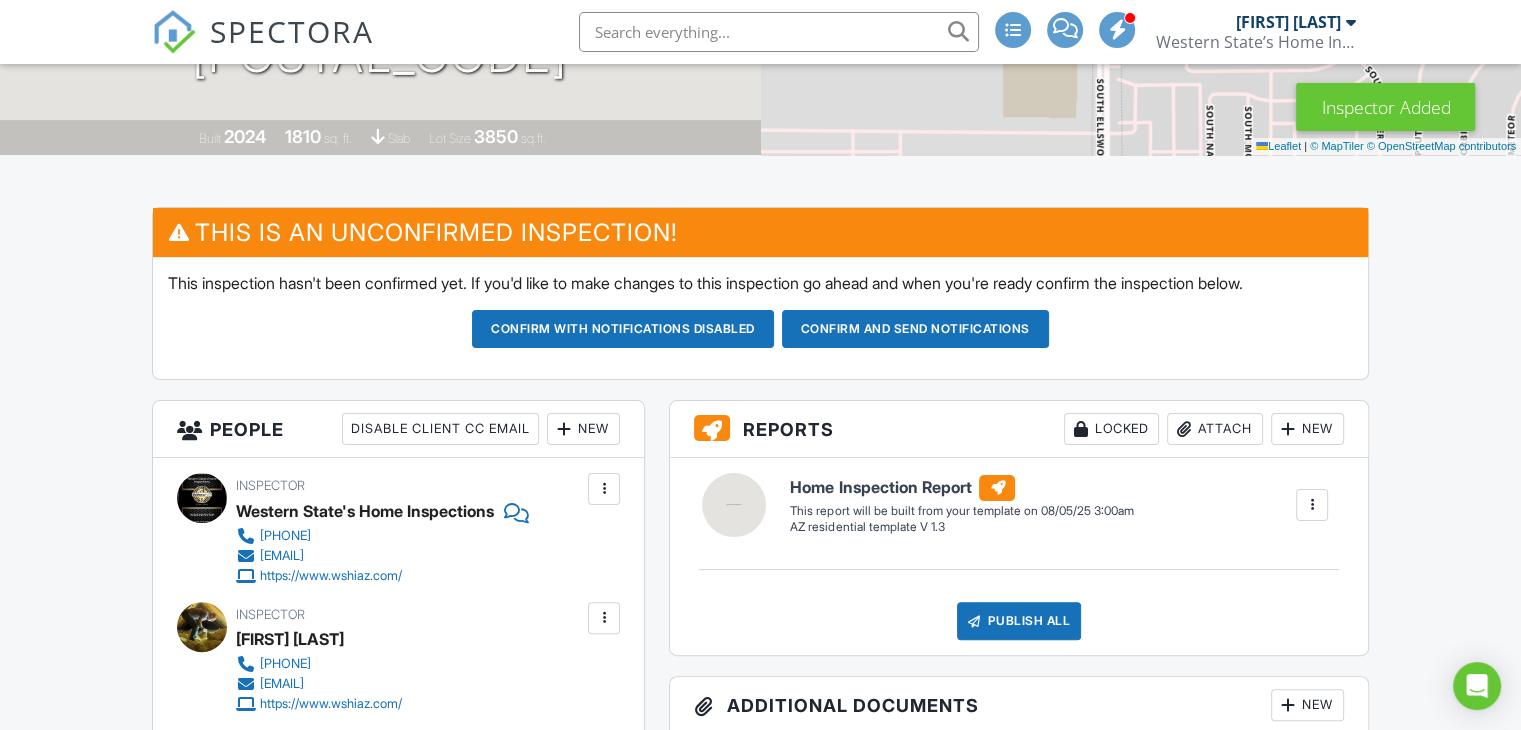 click at bounding box center (604, 618) 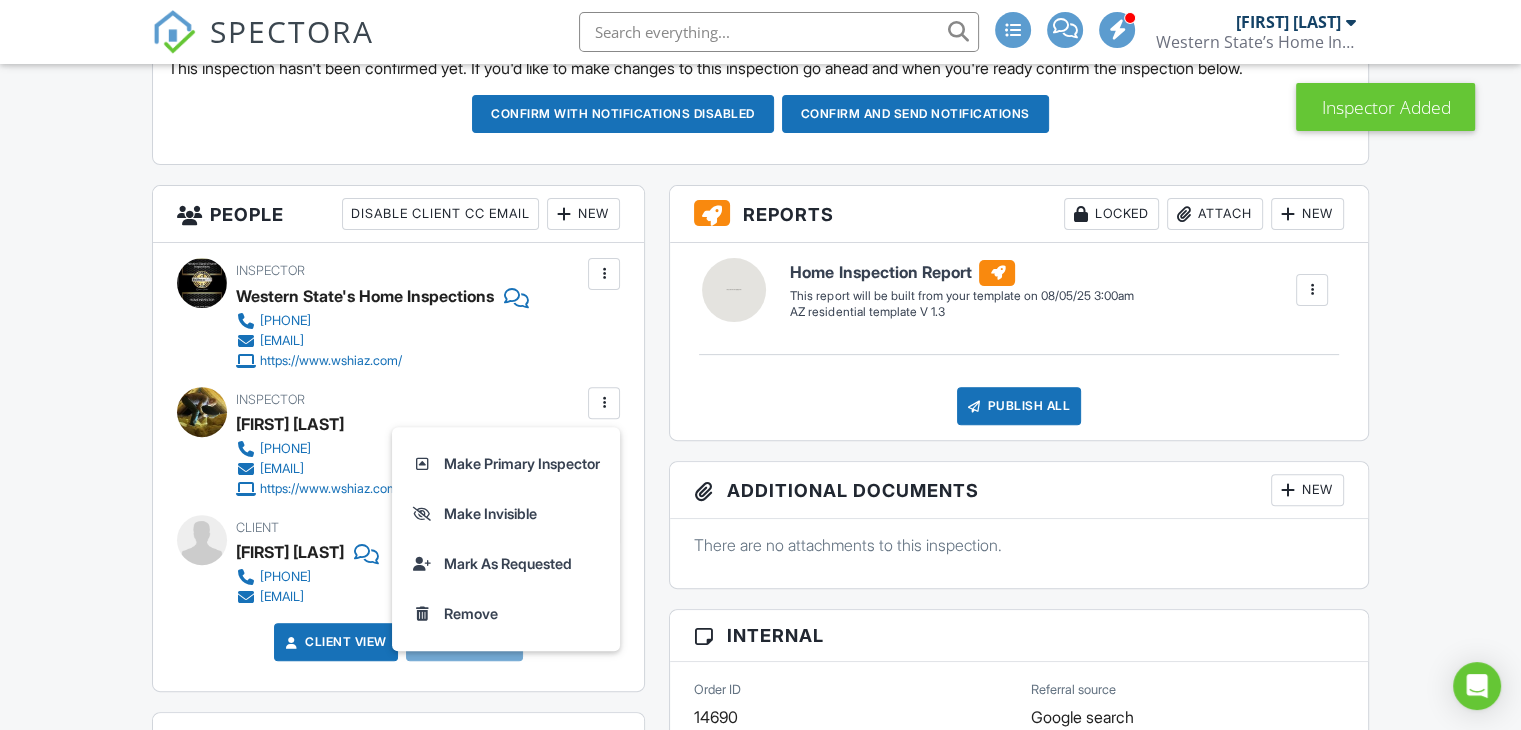 scroll, scrollTop: 700, scrollLeft: 0, axis: vertical 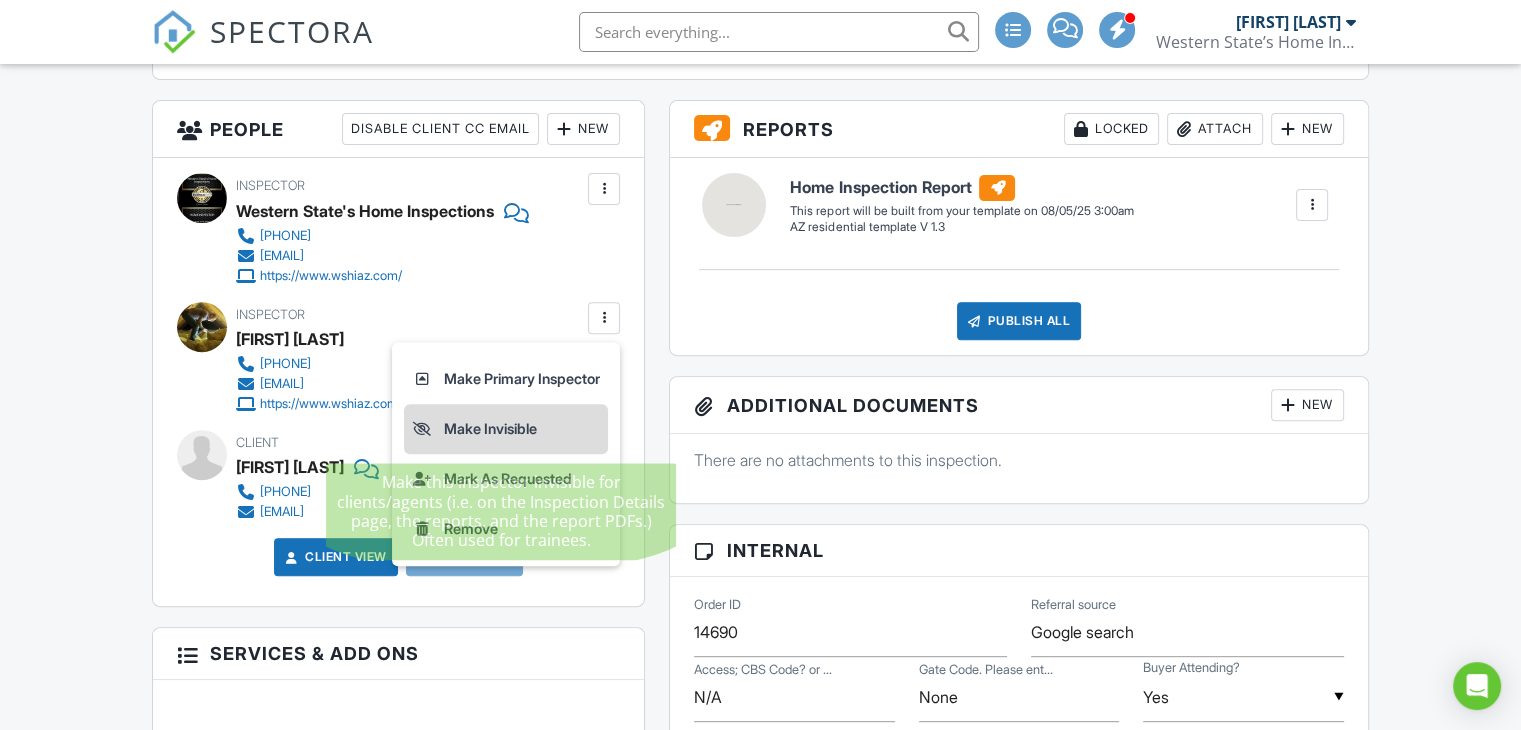 click on "Make Invisible" at bounding box center (506, 429) 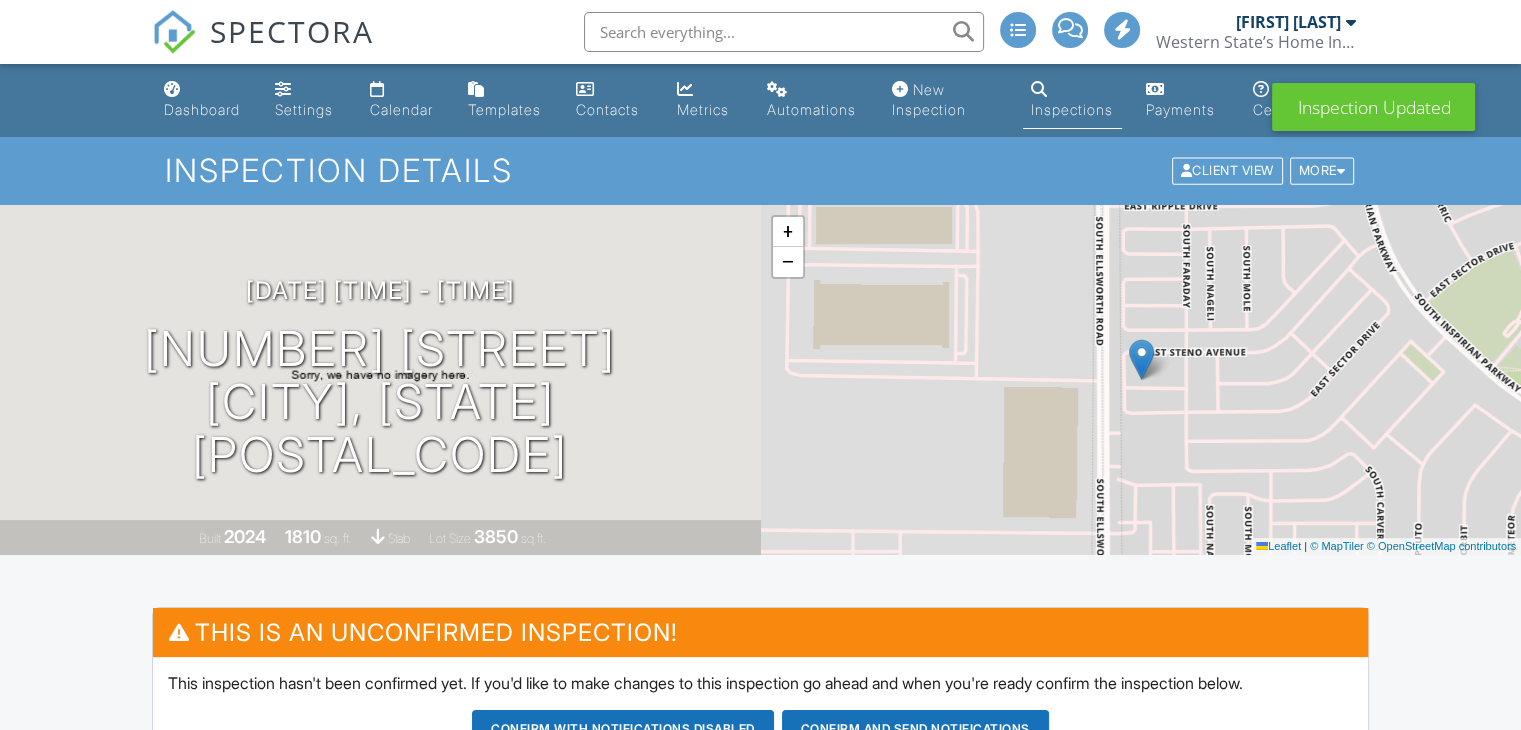 scroll, scrollTop: 500, scrollLeft: 0, axis: vertical 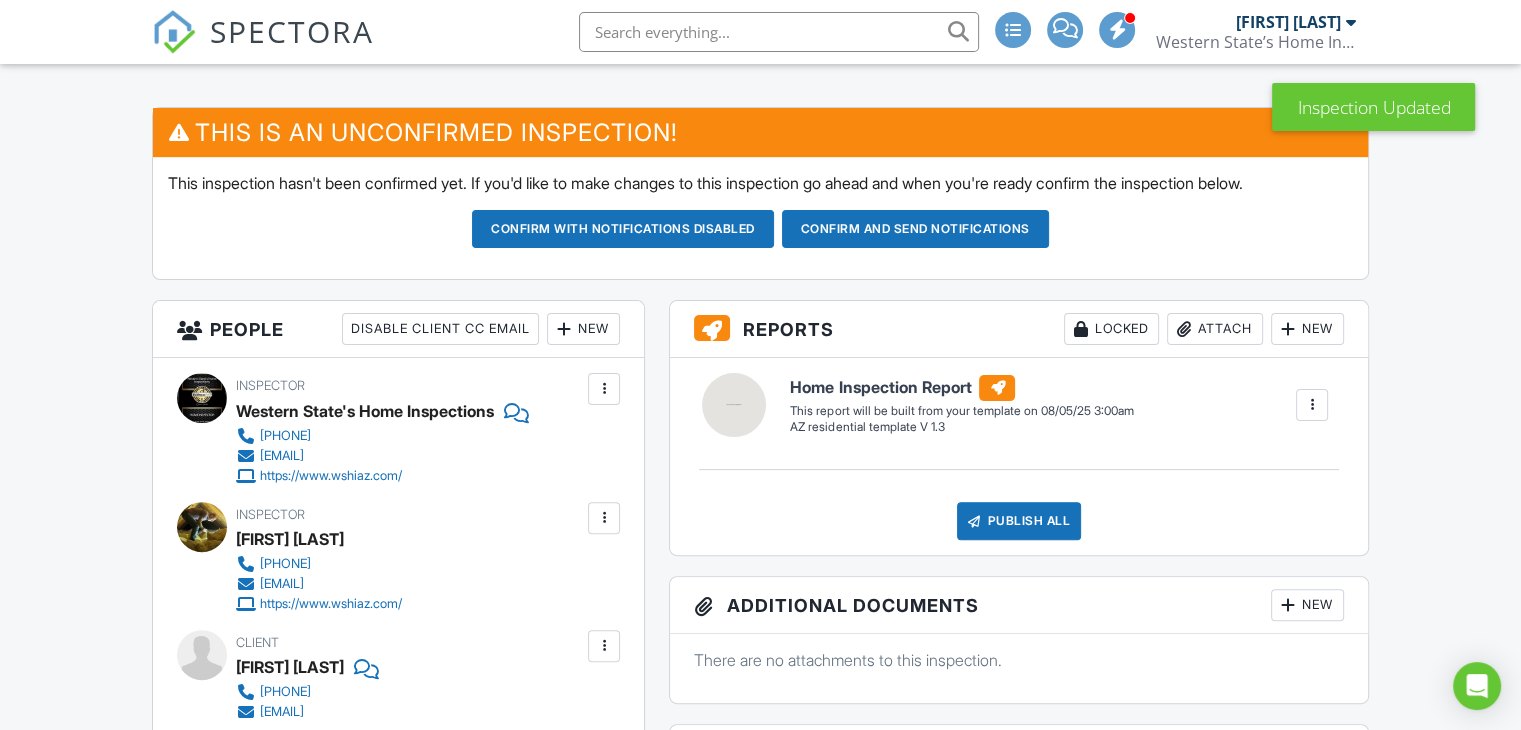 click at bounding box center (604, 518) 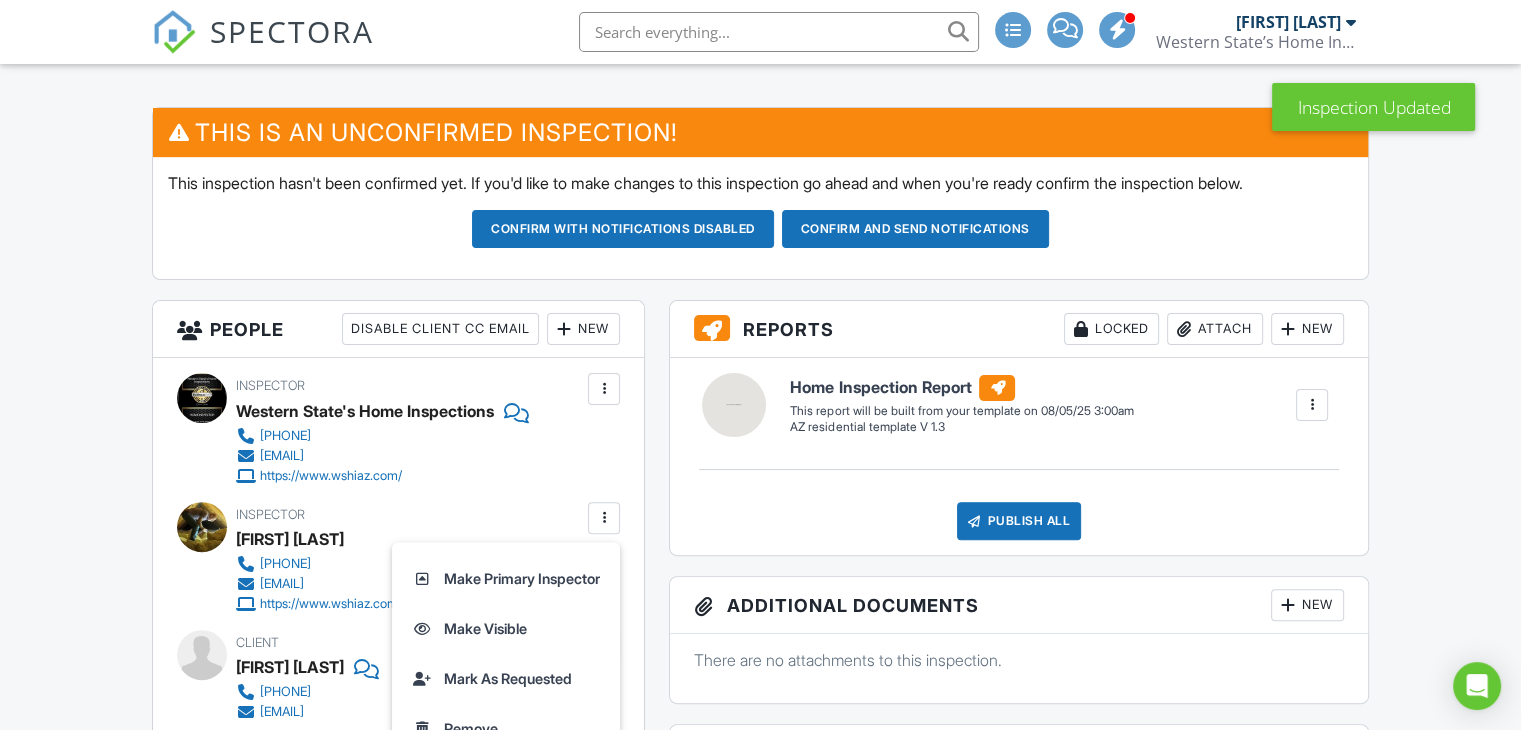 click on "Dashboard
Settings
Calendar
Templates
Contacts
Metrics
Automations
New Inspection
Inspections
Payments
Support Center
Inspection Details
Client View
More
Property Details
Reschedule
Reorder / Copy
Share
Cancel
Delete
Print Order
Convert to V9
Enable Pass on CC Fees
Disable Buy Now Pay Later
View Change Log
08/05/2025  9:00 am
- 12:00 pm
9222 E Spiral Ave
Mesa, AZ 85212
Built
2024
1810
sq. ft.
slab
Lot Size
3850
sq.ft.
+ −  Leaflet   |   © MapTiler   © OpenStreetMap contributors
This is an Unconfirmed Inspection!
This inspection hasn't been confirmed yet. If you'd like to make changes to this inspection go ahead and when you're ready confirm the inspection below." at bounding box center [760, 1113] 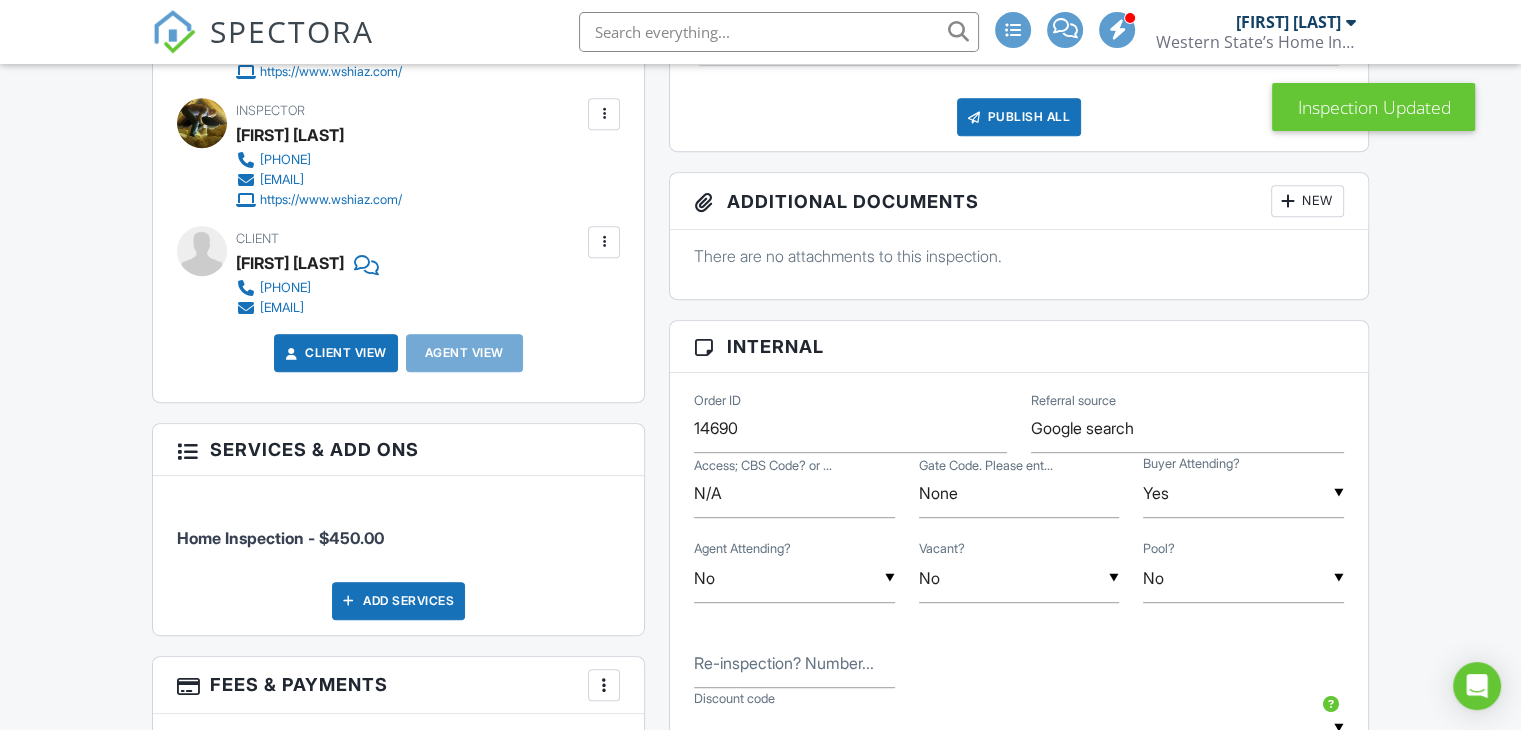 scroll, scrollTop: 1000, scrollLeft: 0, axis: vertical 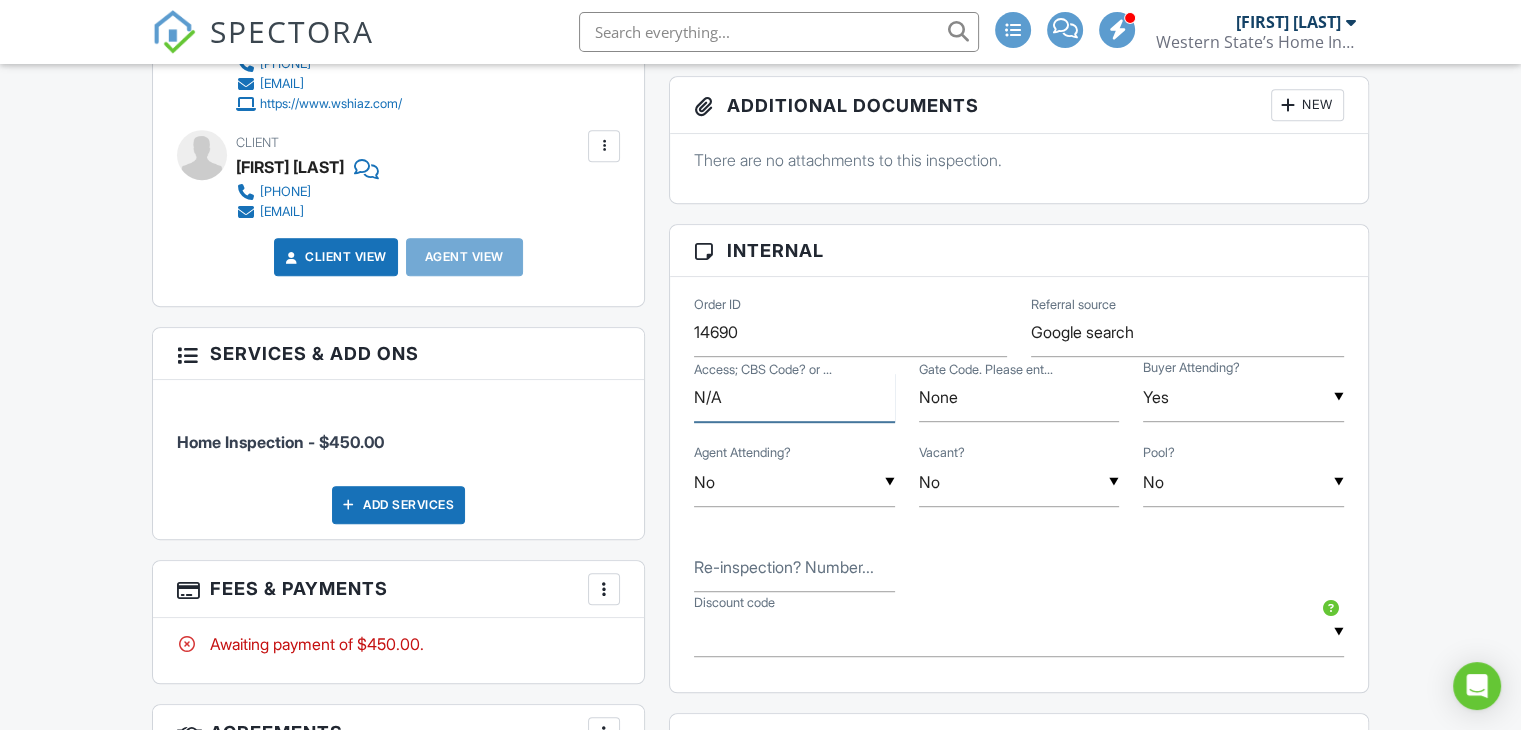 drag, startPoint x: 718, startPoint y: 408, endPoint x: 686, endPoint y: 405, distance: 32.140316 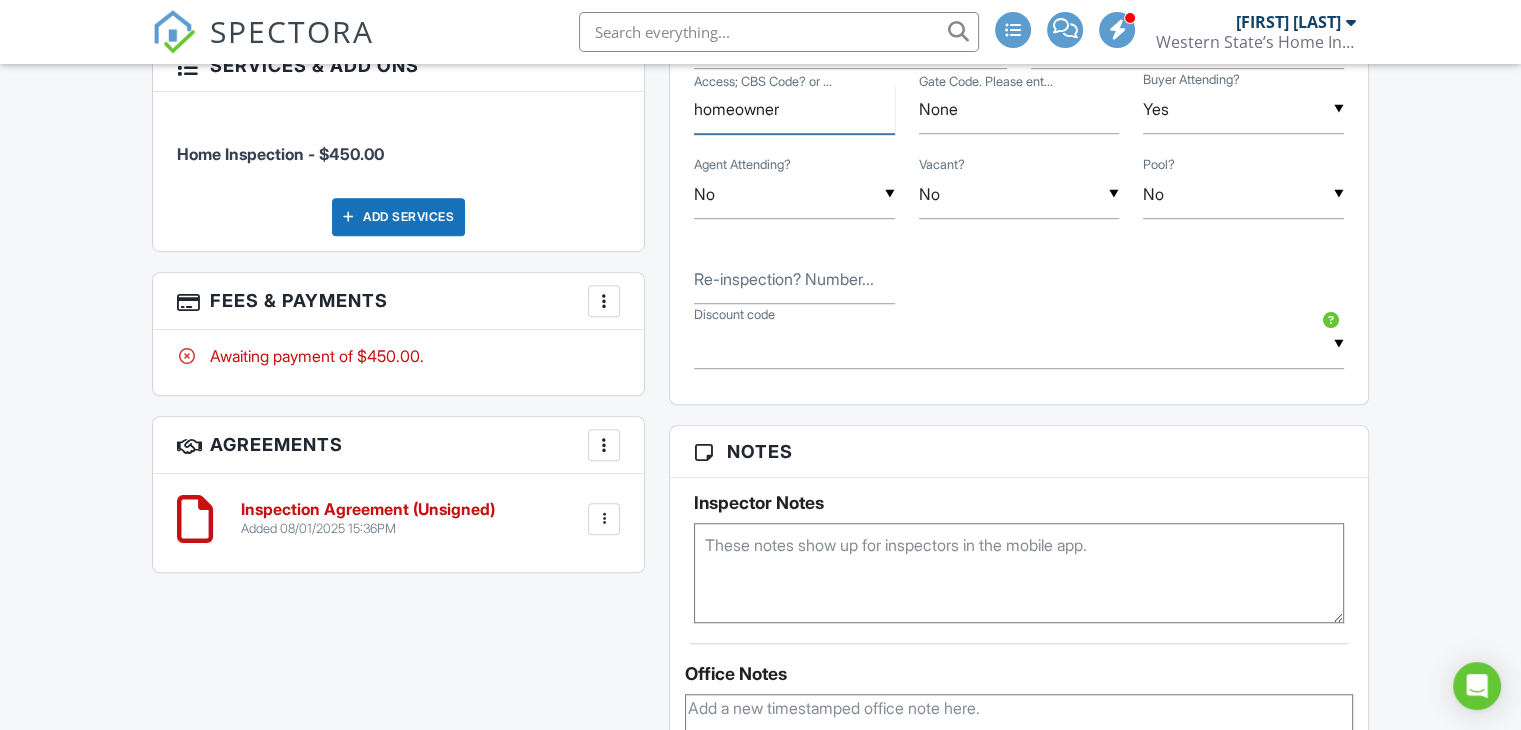 scroll, scrollTop: 1300, scrollLeft: 0, axis: vertical 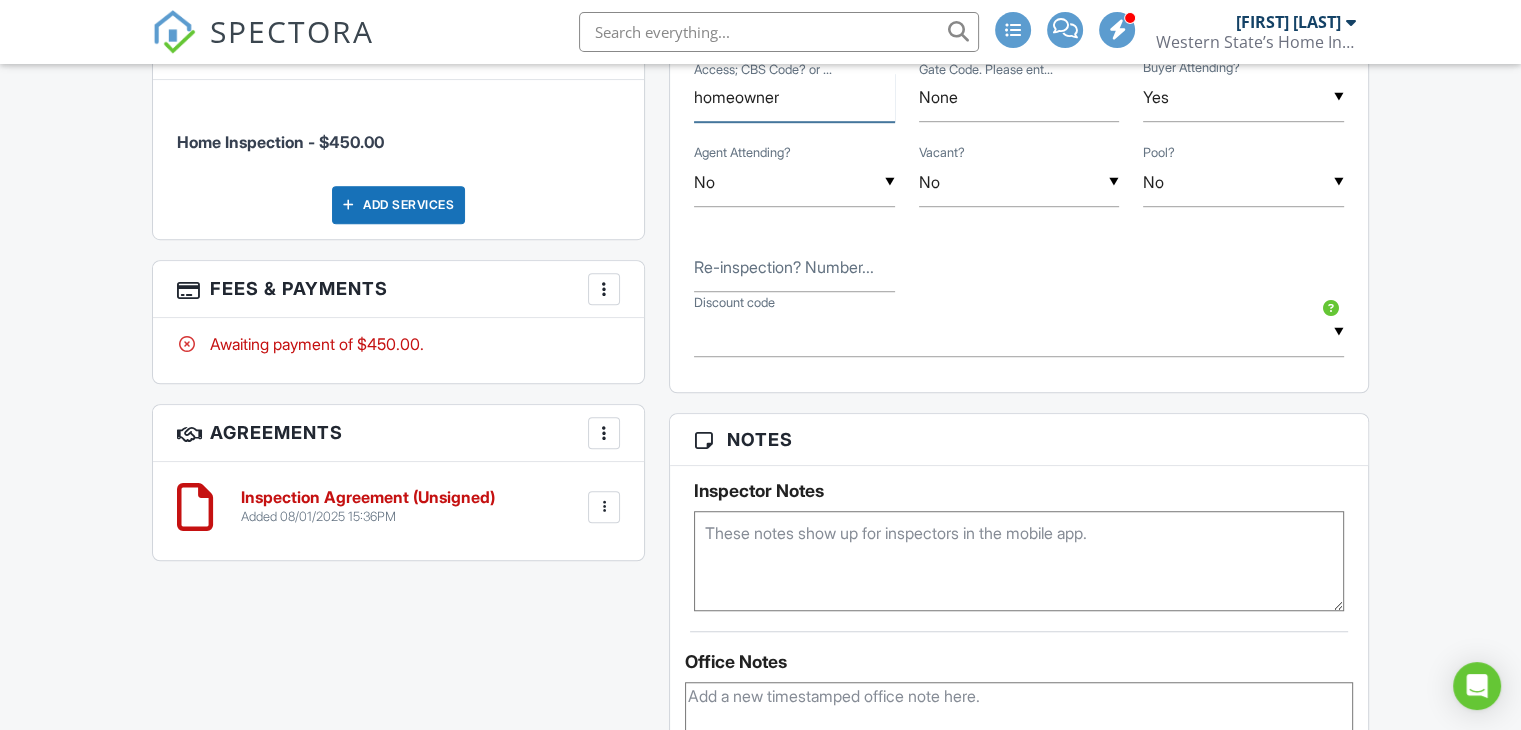 type on "homeowner" 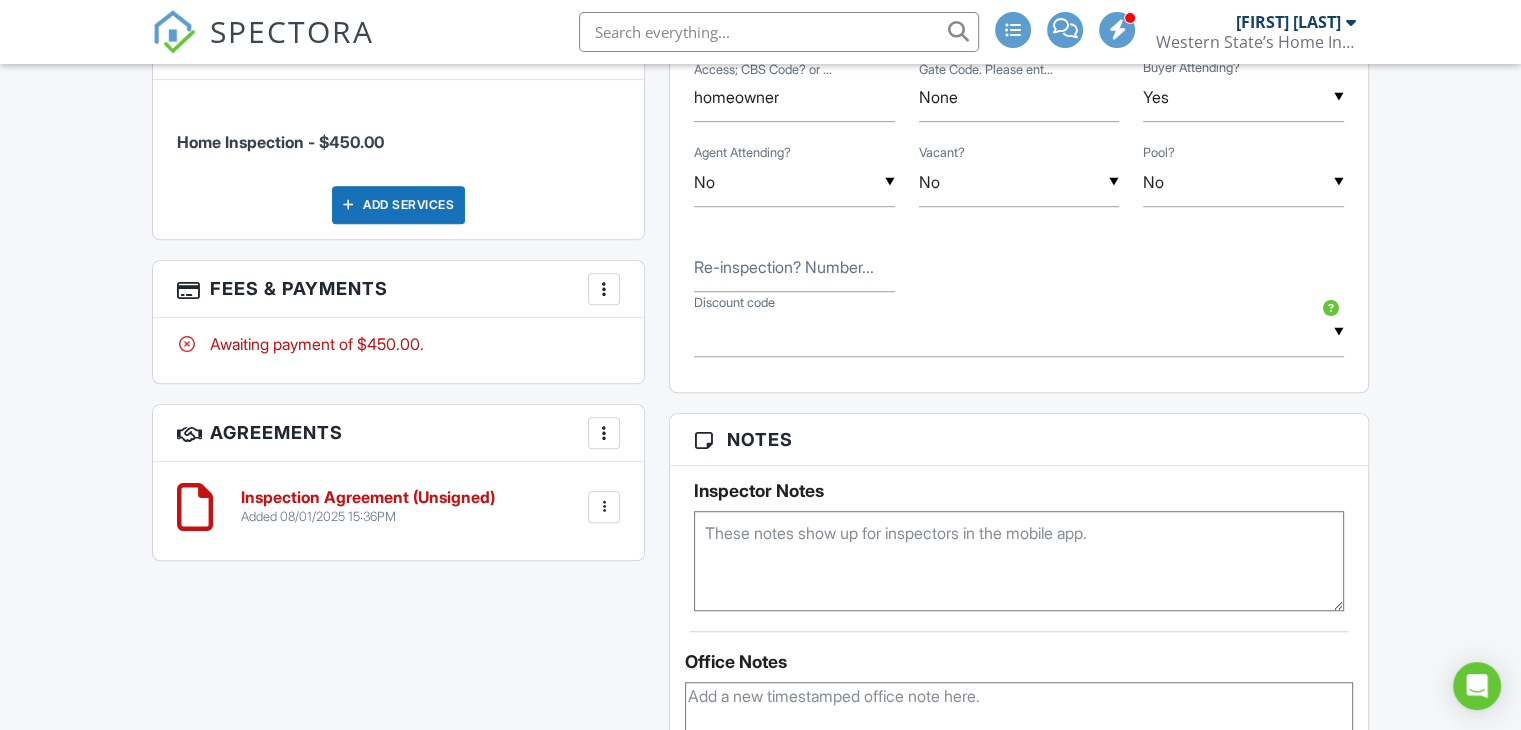 click at bounding box center [1019, 561] 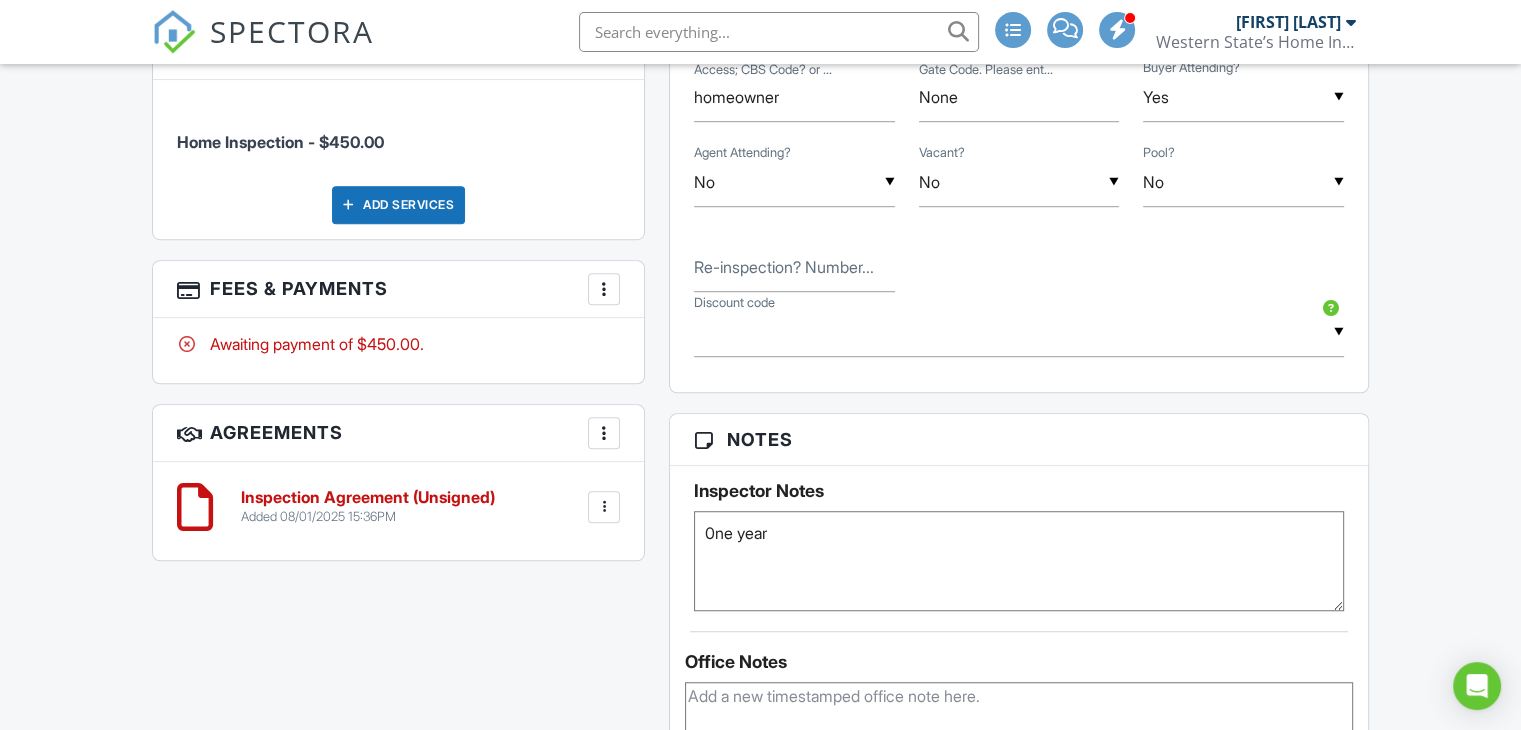 click on "0ne year" at bounding box center (1019, 561) 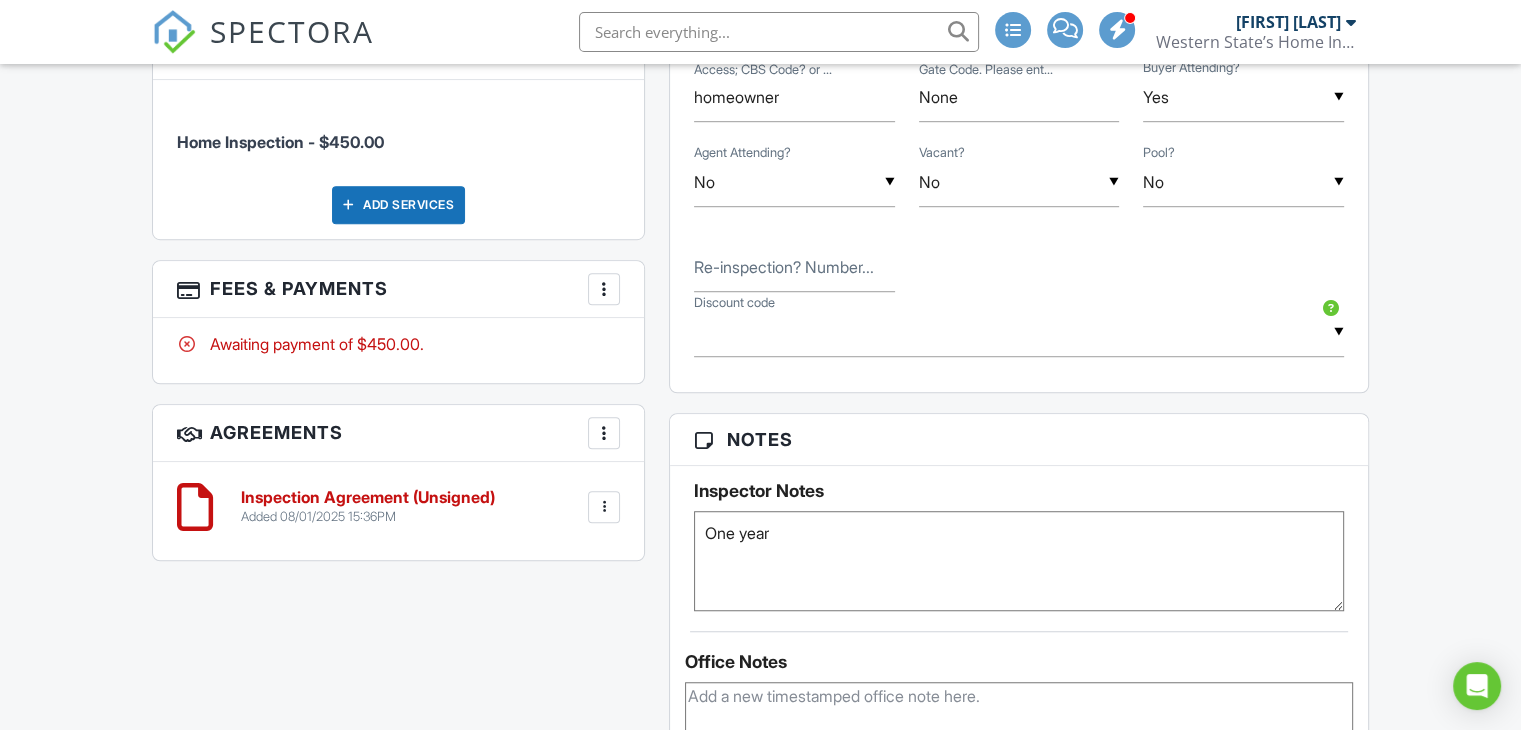 type on "One year" 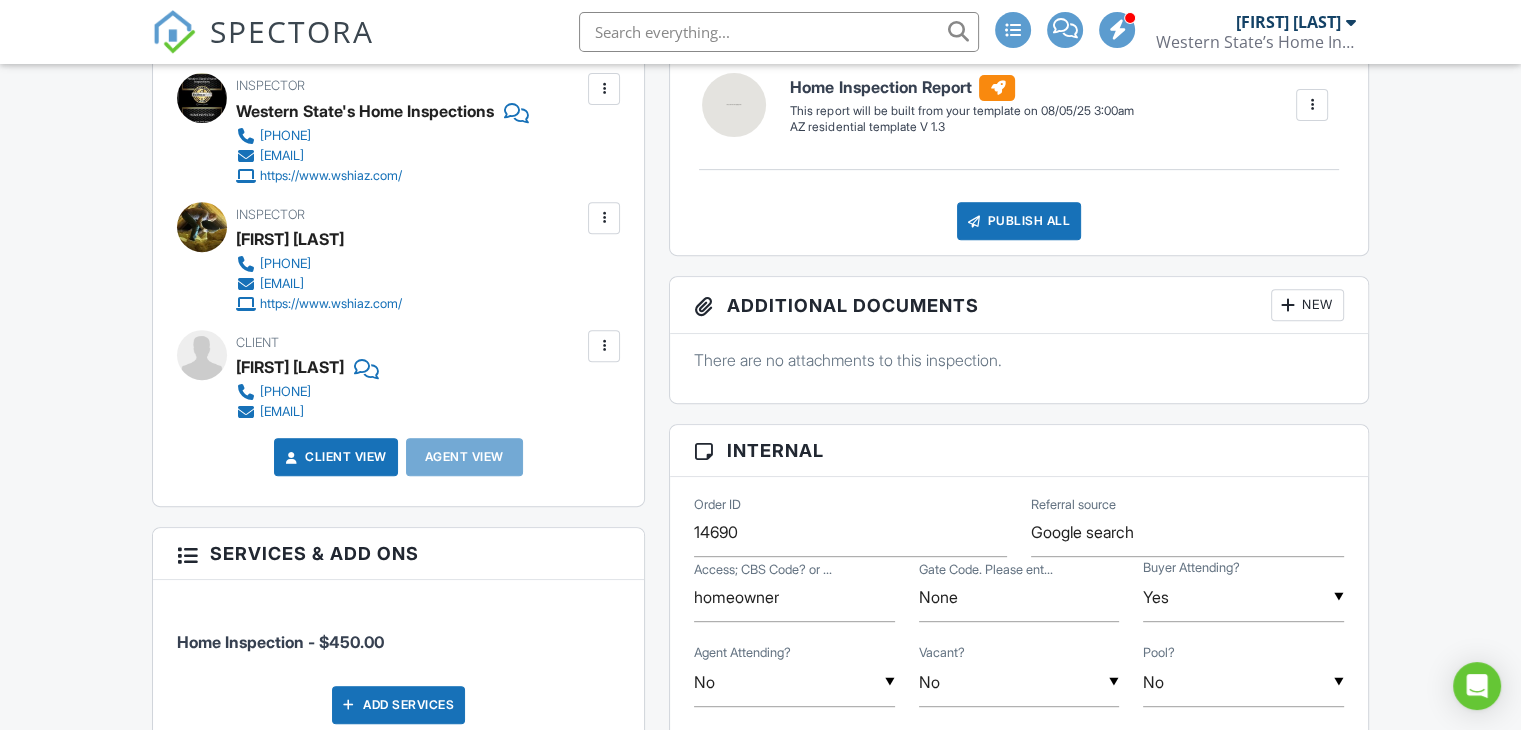 scroll, scrollTop: 600, scrollLeft: 0, axis: vertical 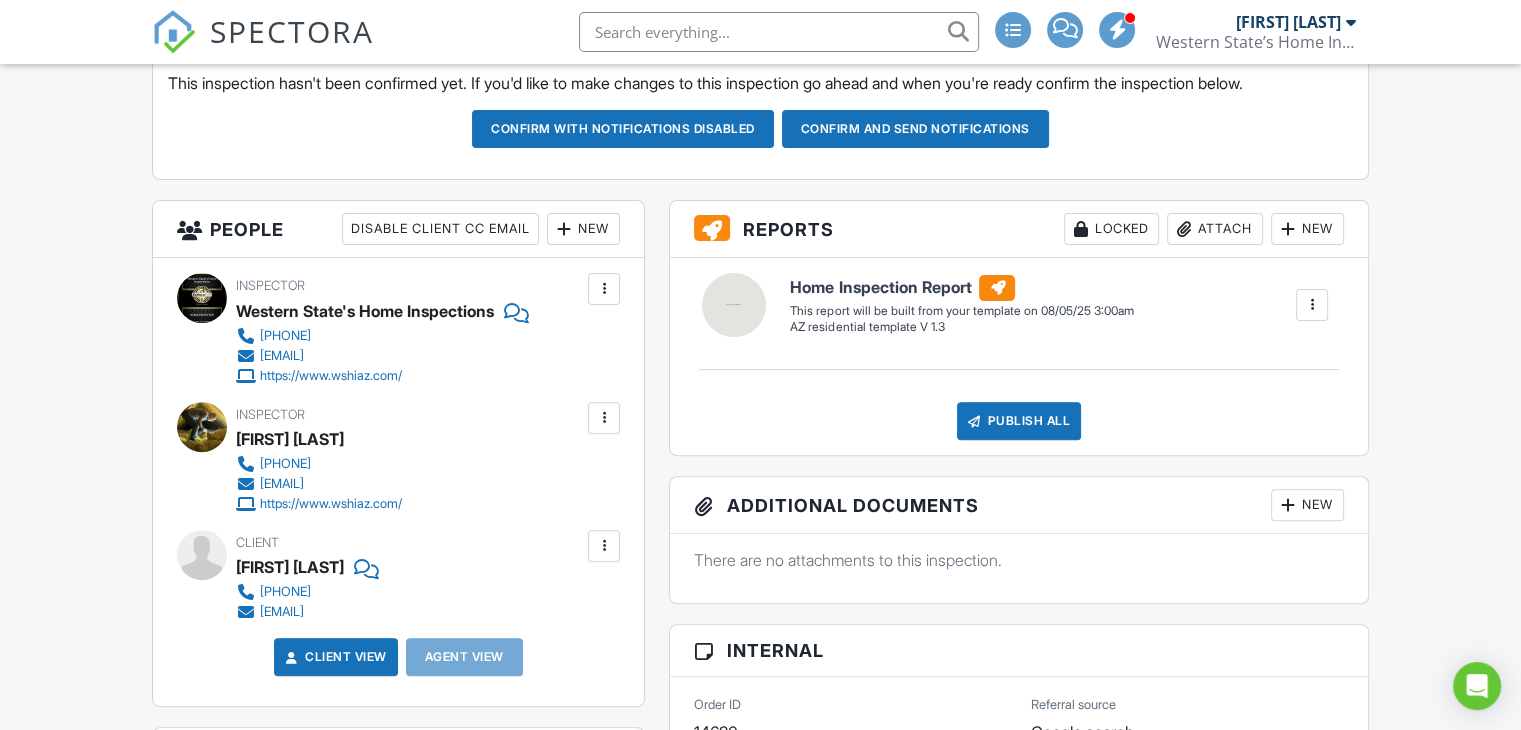 click on "Confirm and send notifications" at bounding box center [623, 129] 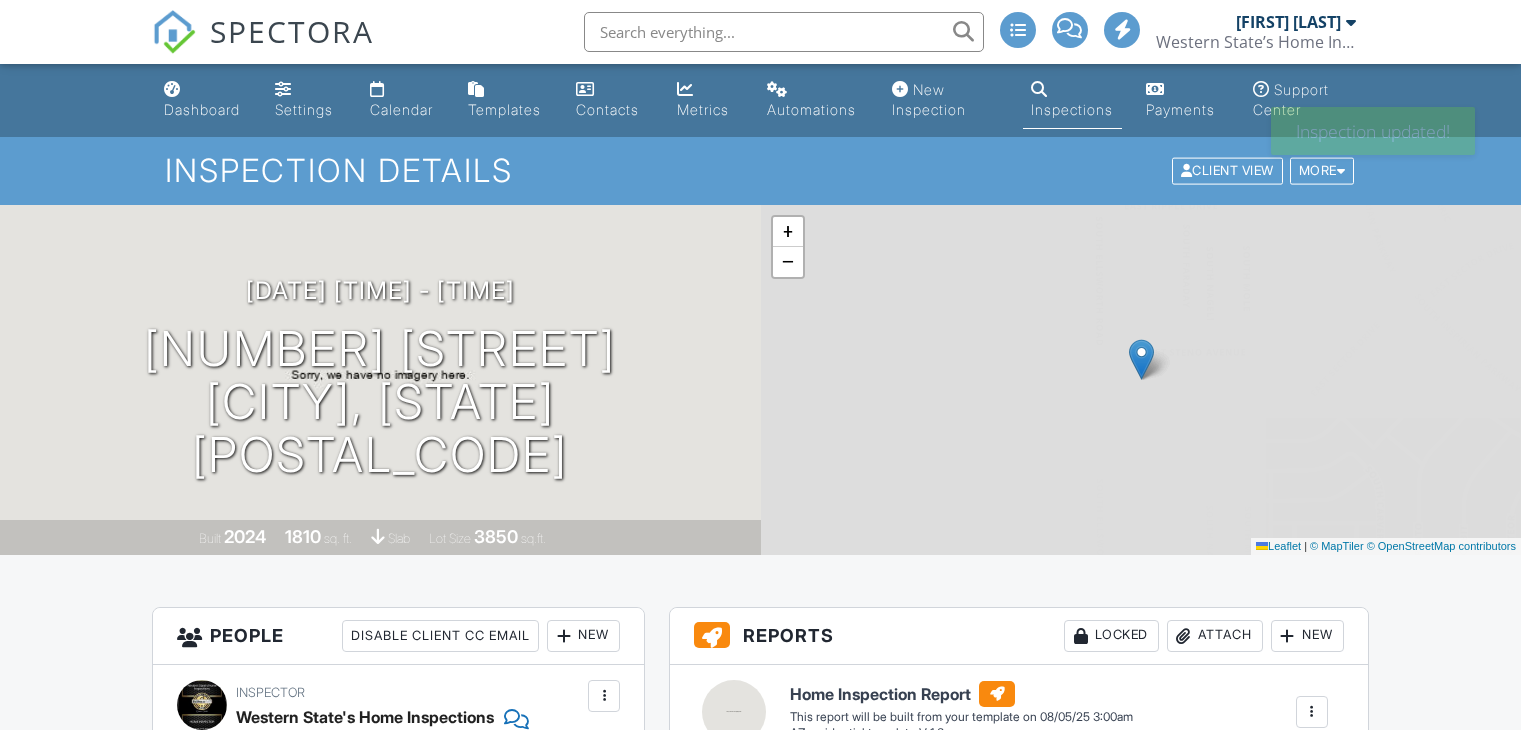 scroll, scrollTop: 0, scrollLeft: 0, axis: both 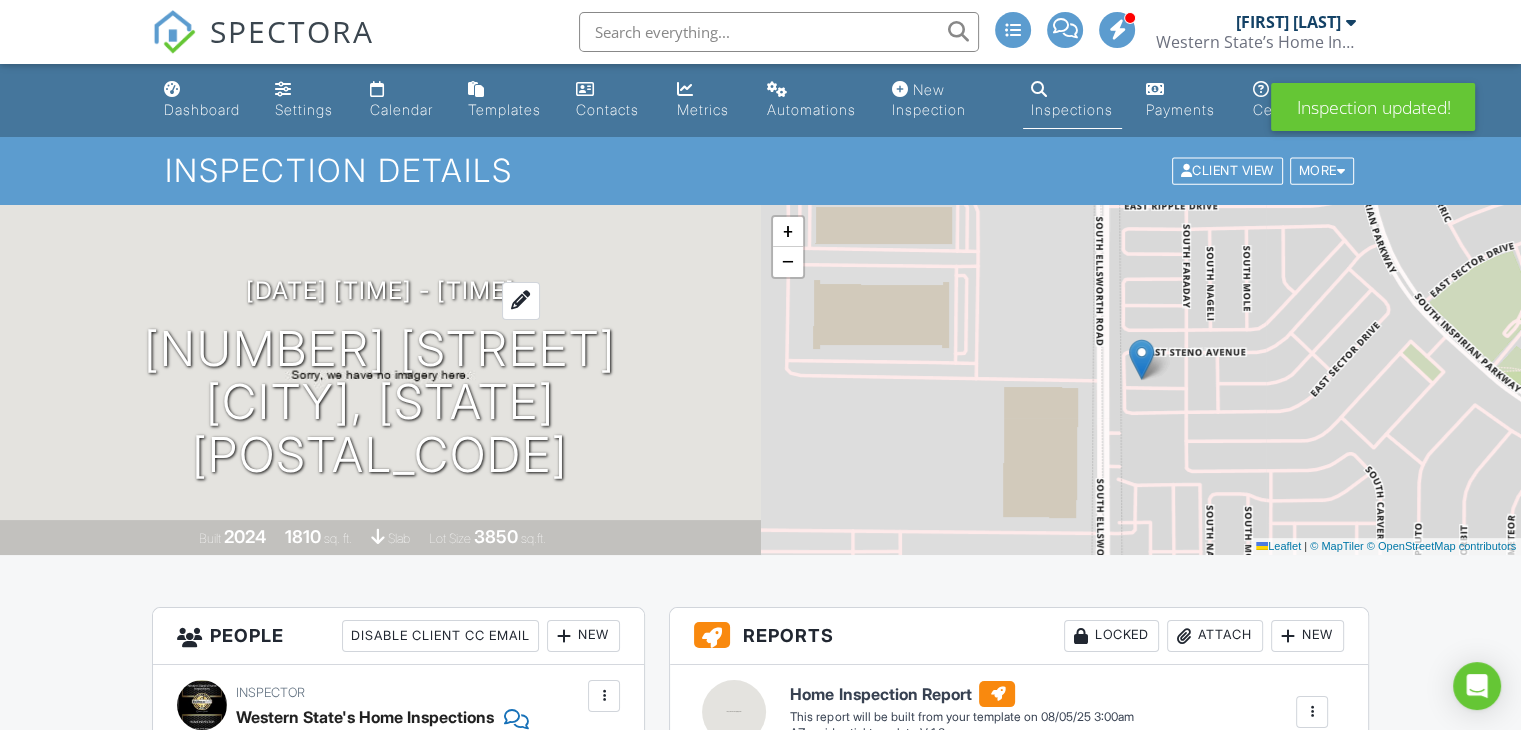 click on "[DATE] [TIME]
- [TIME]" at bounding box center (380, 290) 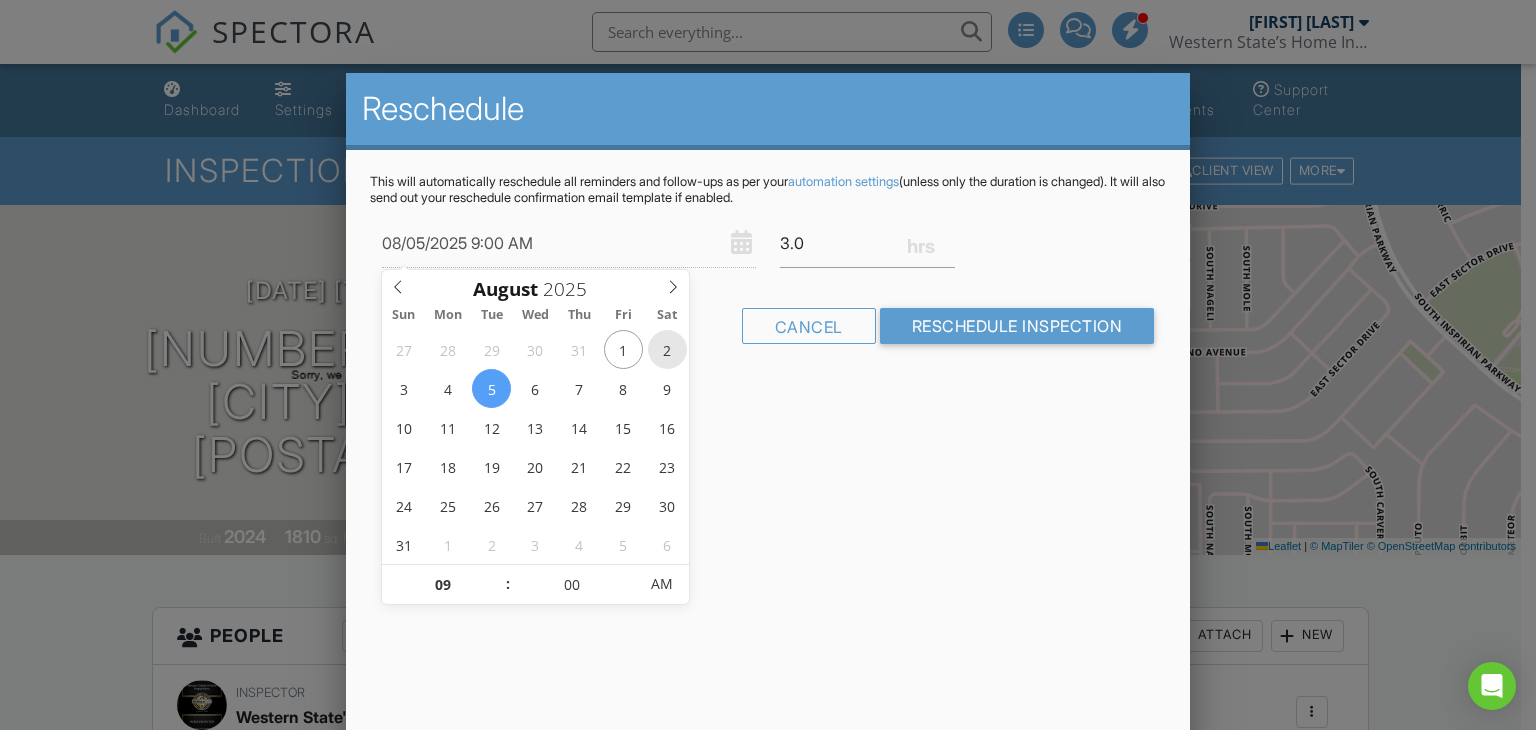 type on "08/02/2025 9:00 AM" 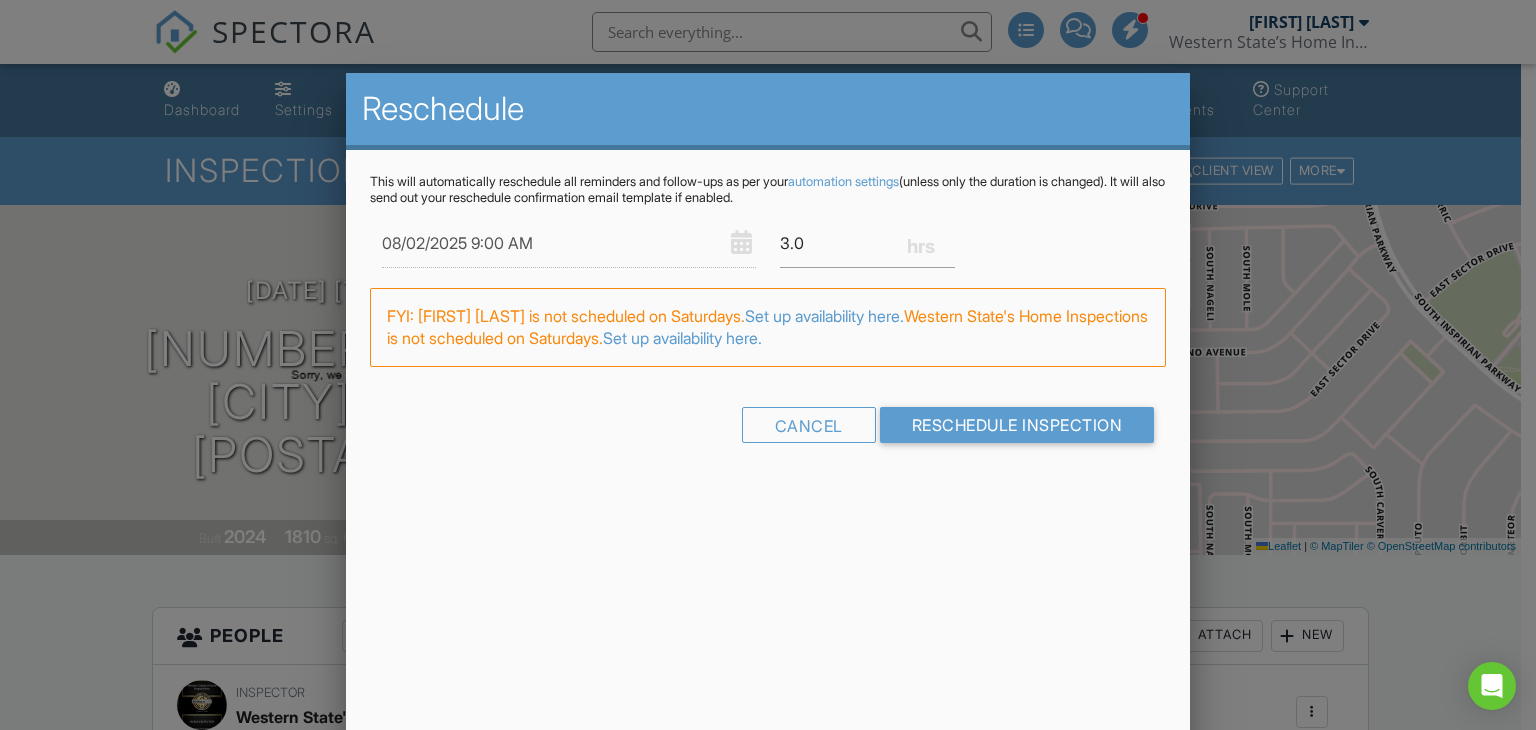 click on "This will automatically reschedule all reminders and follow-ups as per your  automation settings  (unless only the duration is changed). It will also send out your reschedule confirmation email template if enabled.
[DATE] [TIME]
3.0
Warning: this date/time is in the past.
FYI: [FIRST] [LAST] is not scheduled on Saturdays.  Set up availability here.  Western State's Home Inspections is not scheduled on Saturdays.  Set up availability here.
Cancel
Reschedule Inspection" at bounding box center [768, 326] 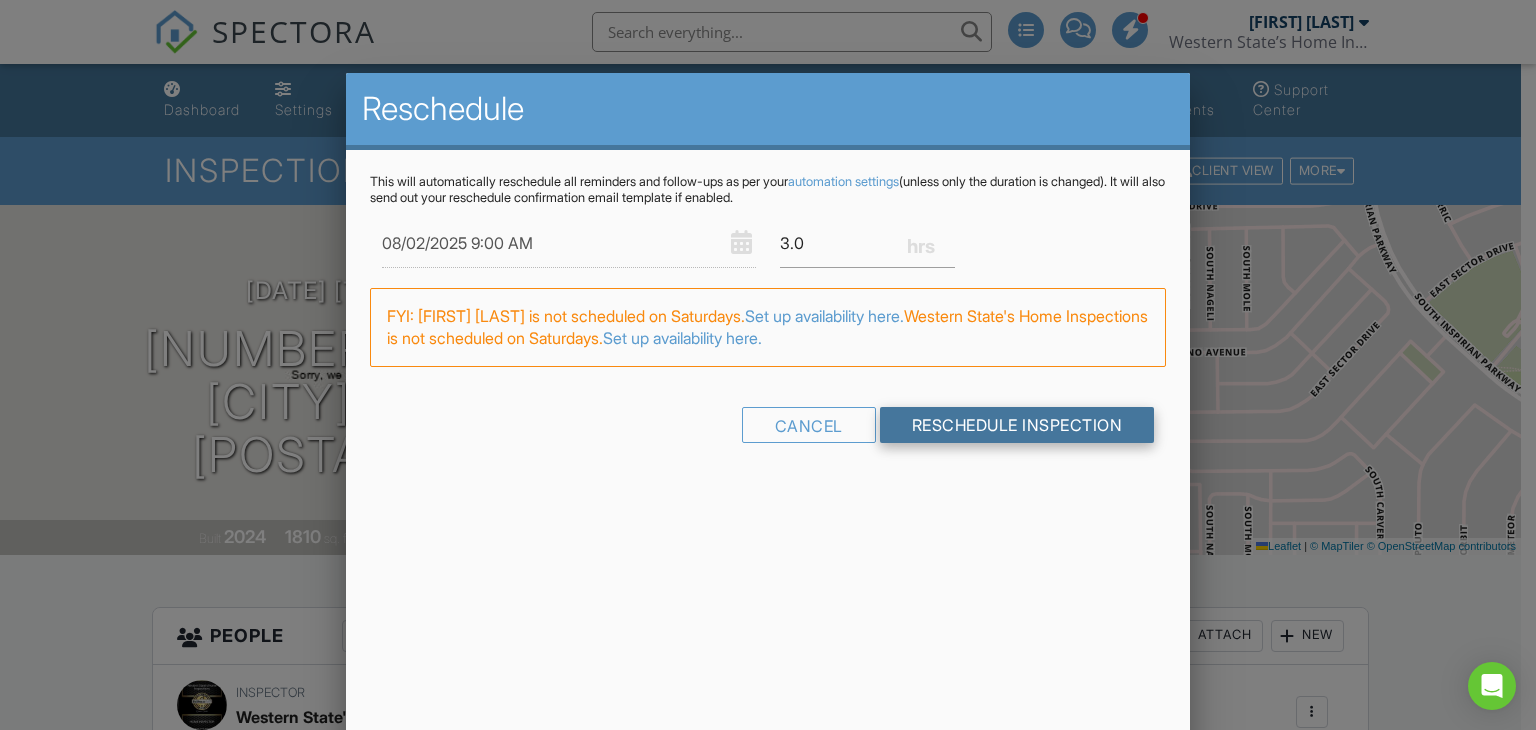 click on "Reschedule Inspection" at bounding box center (1017, 425) 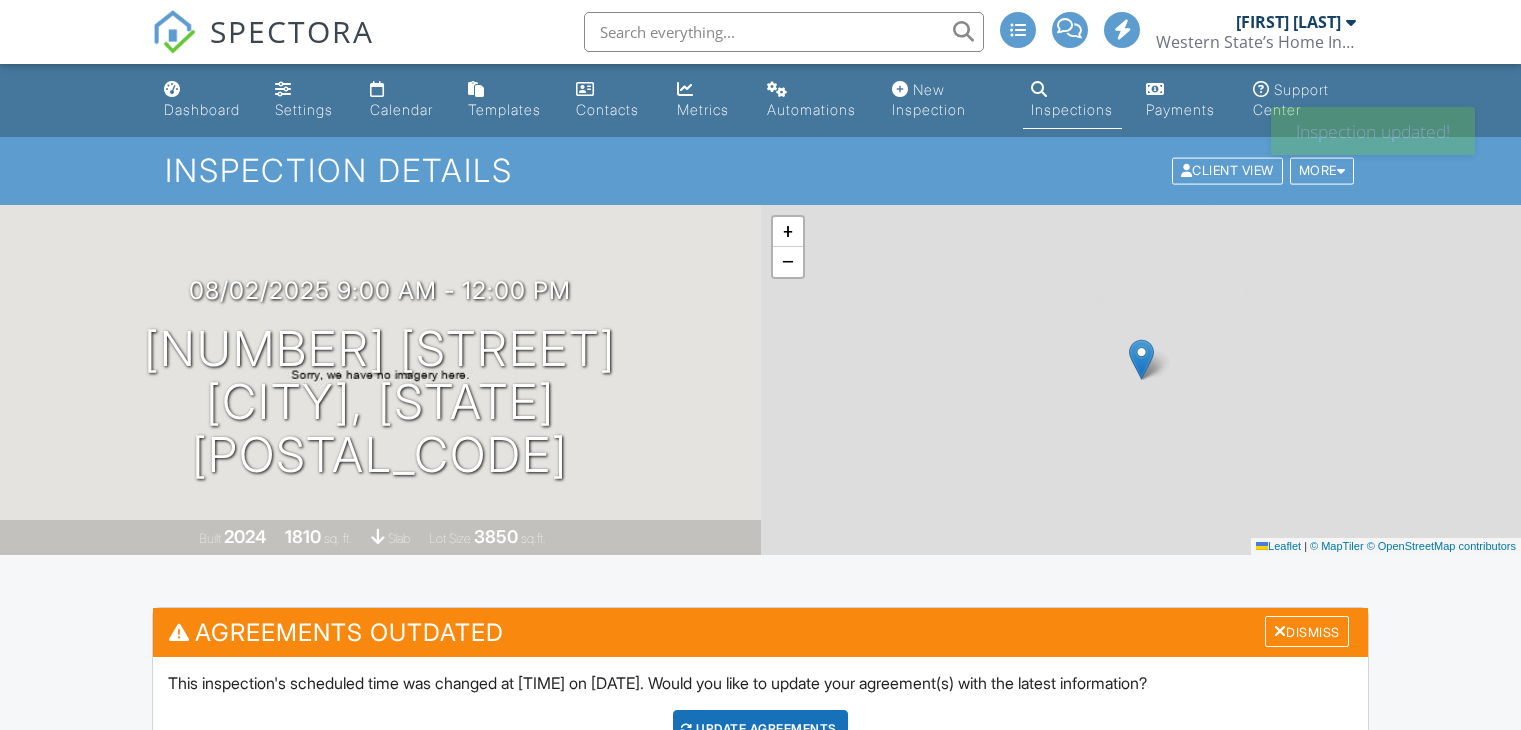 scroll, scrollTop: 0, scrollLeft: 0, axis: both 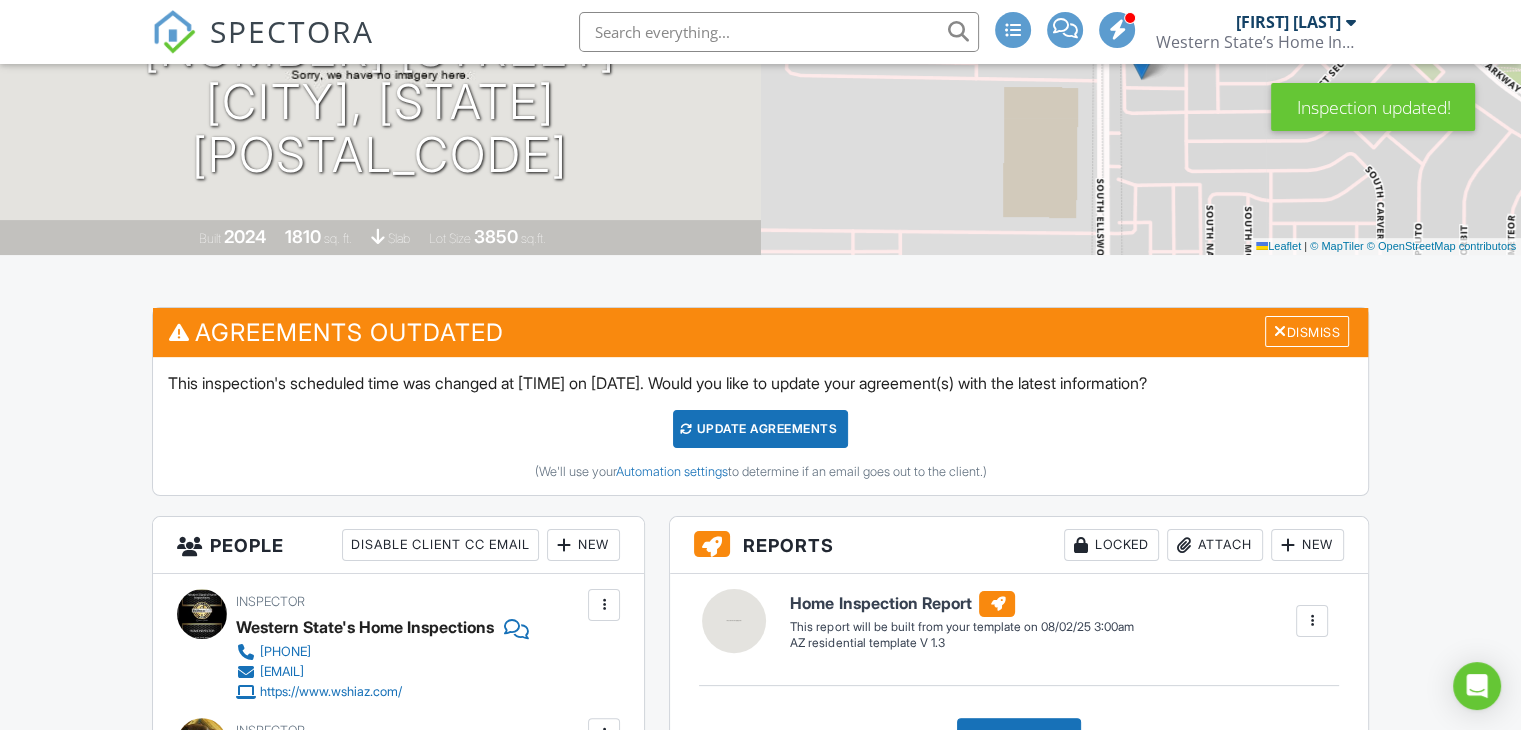click on "Update Agreements" at bounding box center [760, 429] 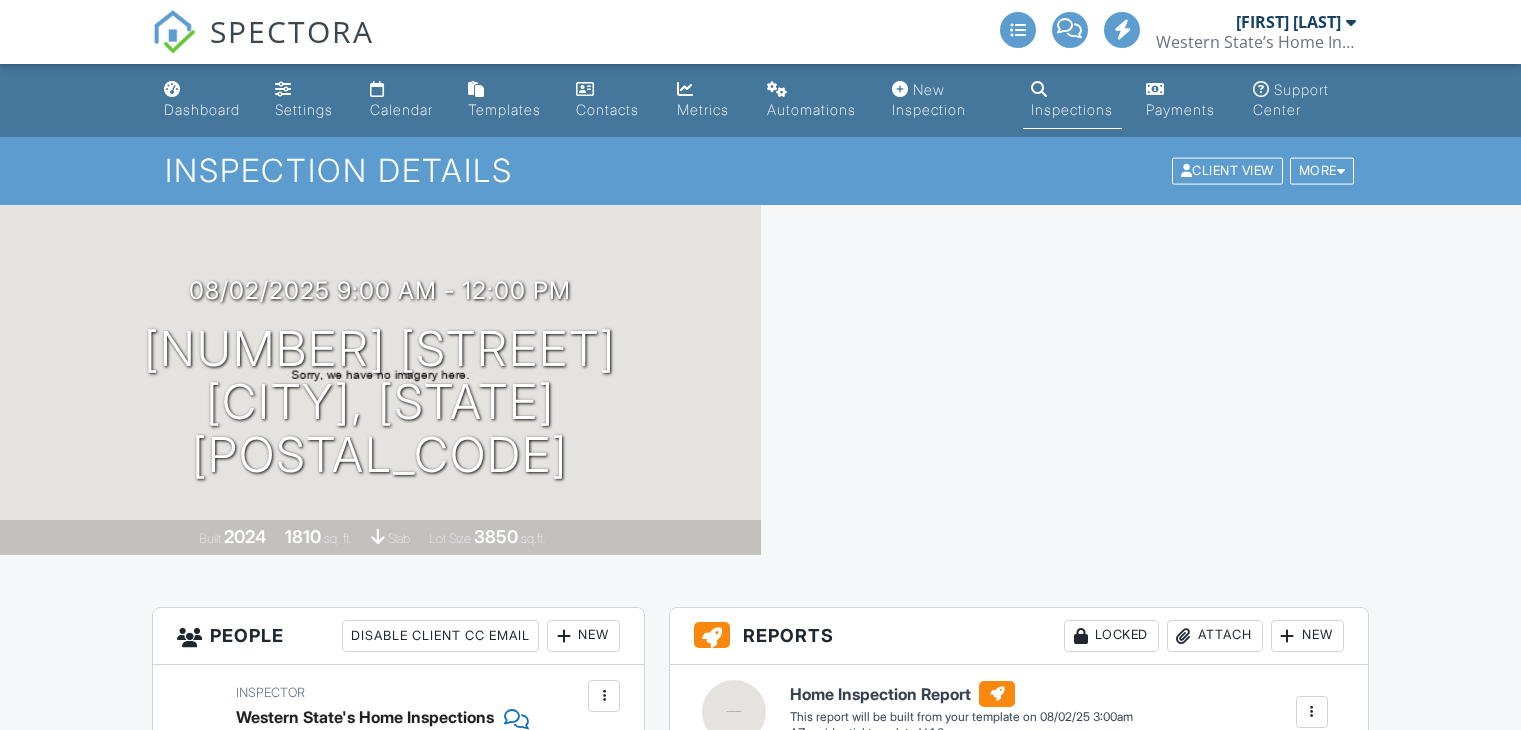 scroll, scrollTop: 0, scrollLeft: 0, axis: both 